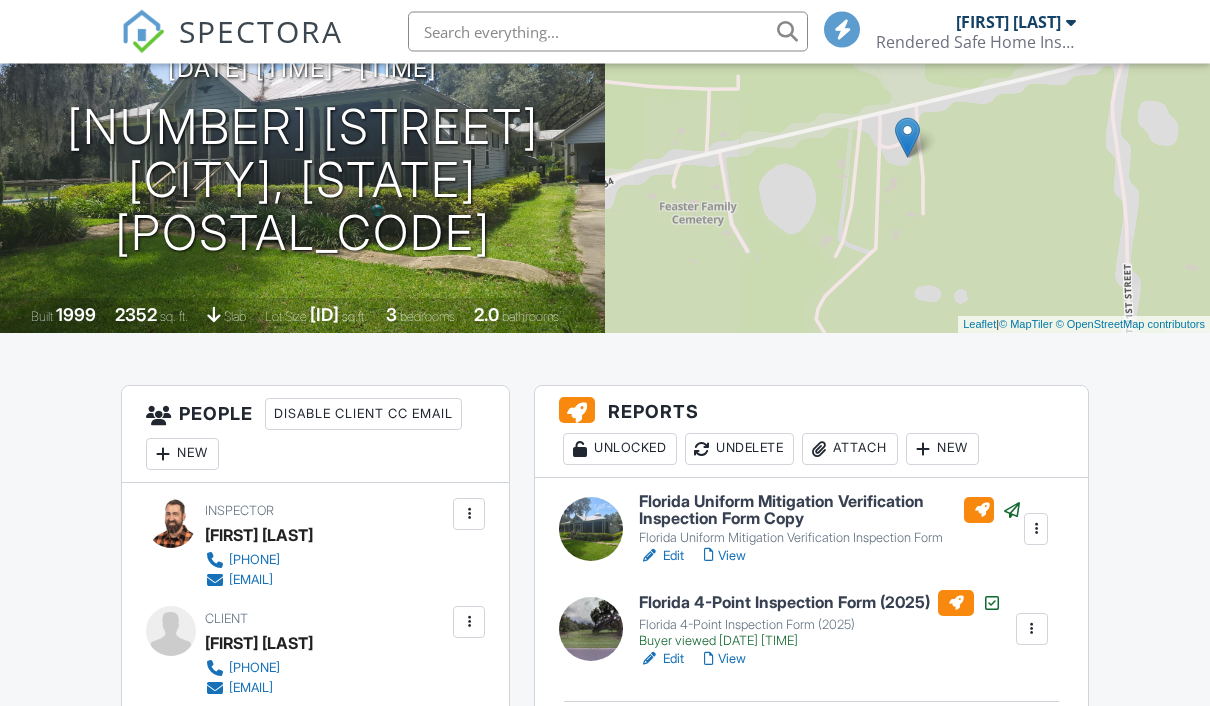 scroll, scrollTop: -77, scrollLeft: 0, axis: vertical 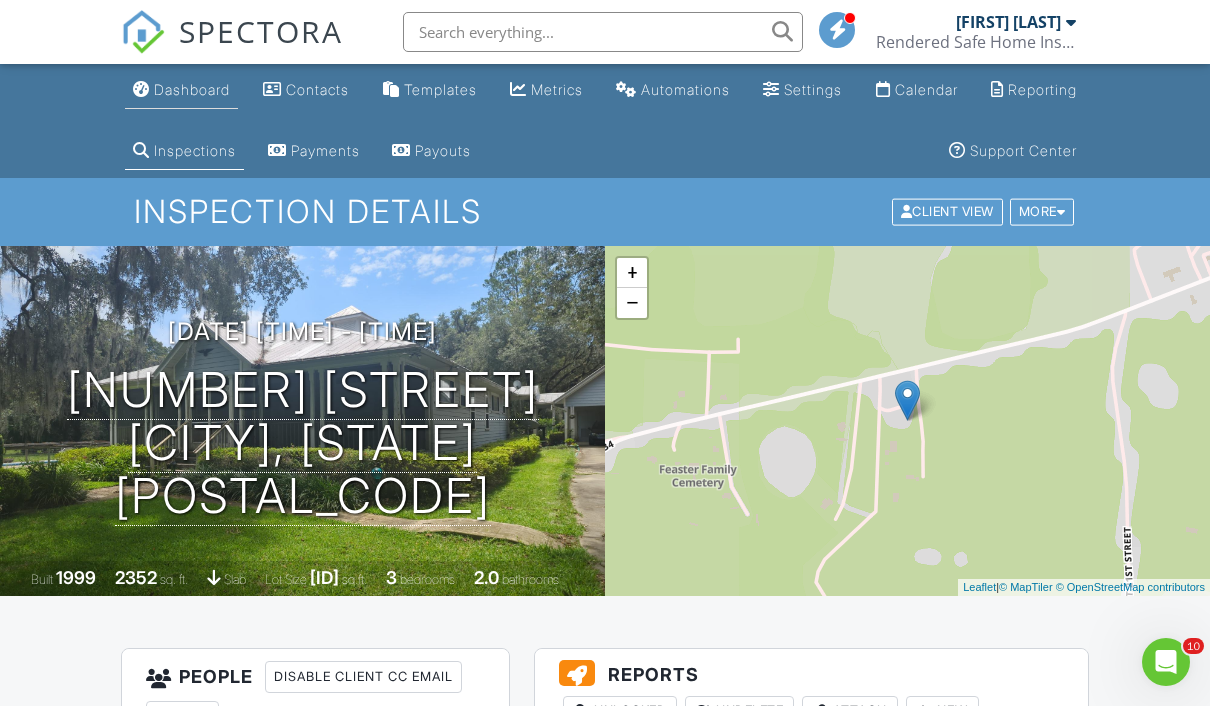 click on "Dashboard" at bounding box center (192, 89) 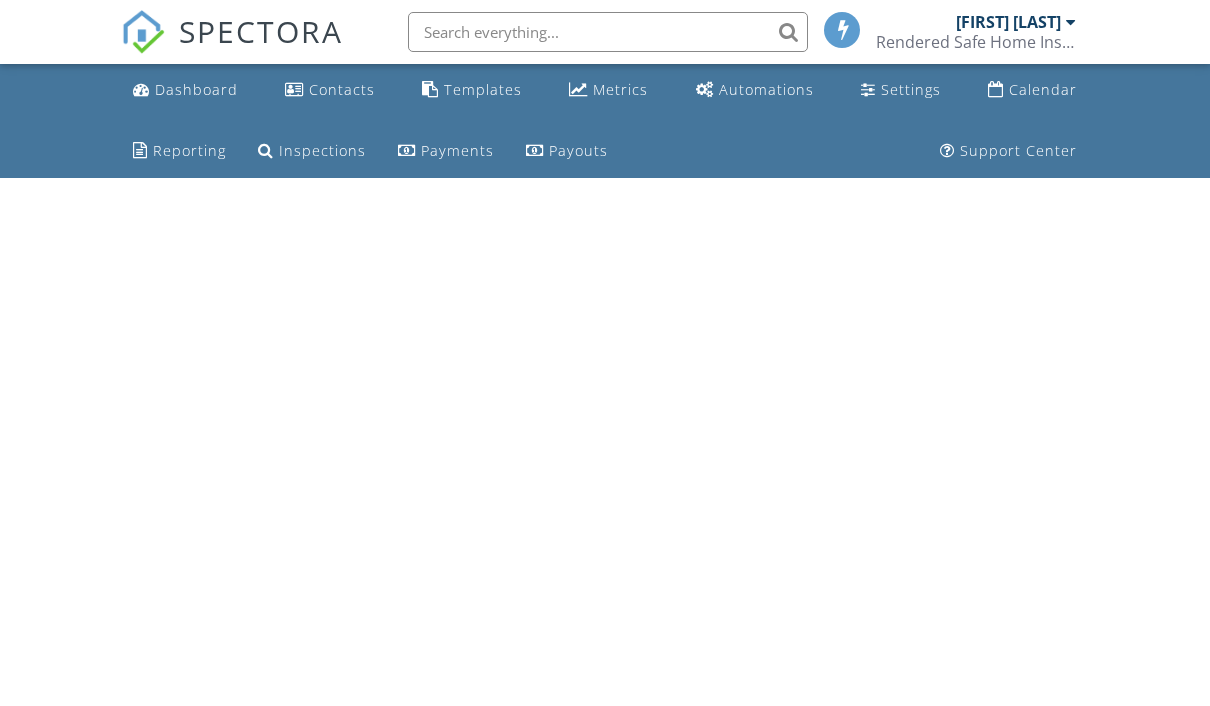 scroll, scrollTop: 0, scrollLeft: 0, axis: both 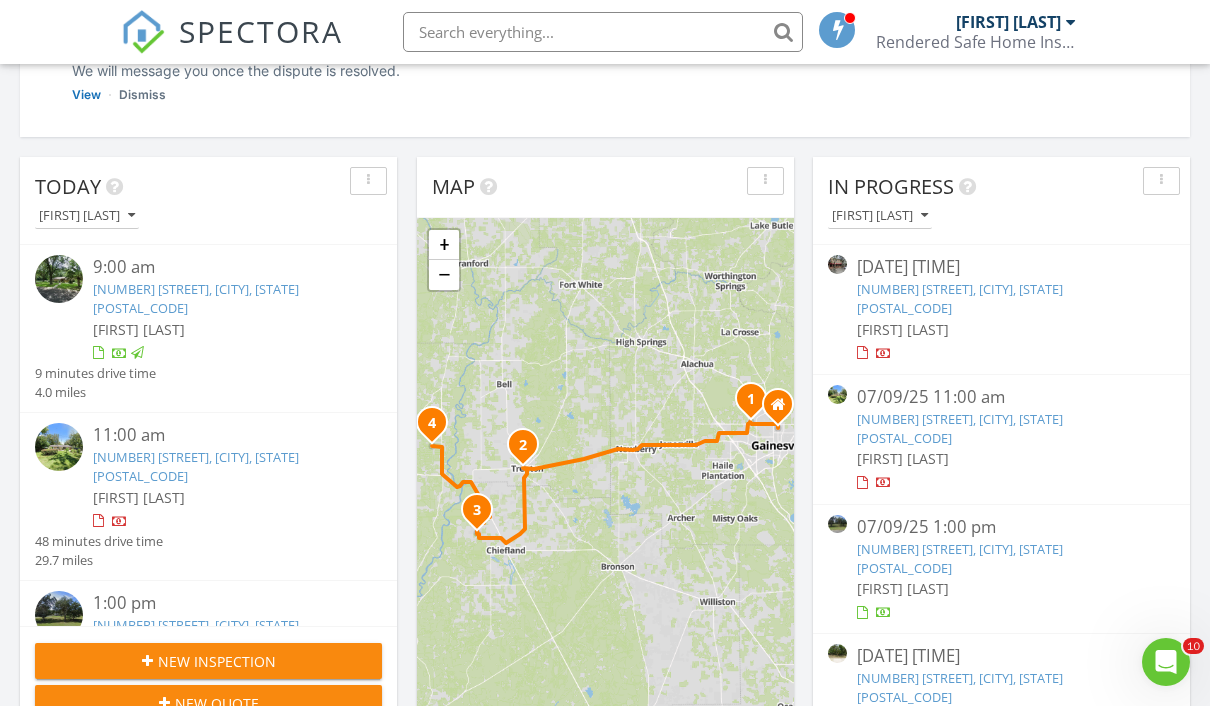click on "[FIRST] [LAST]" at bounding box center [1001, 458] 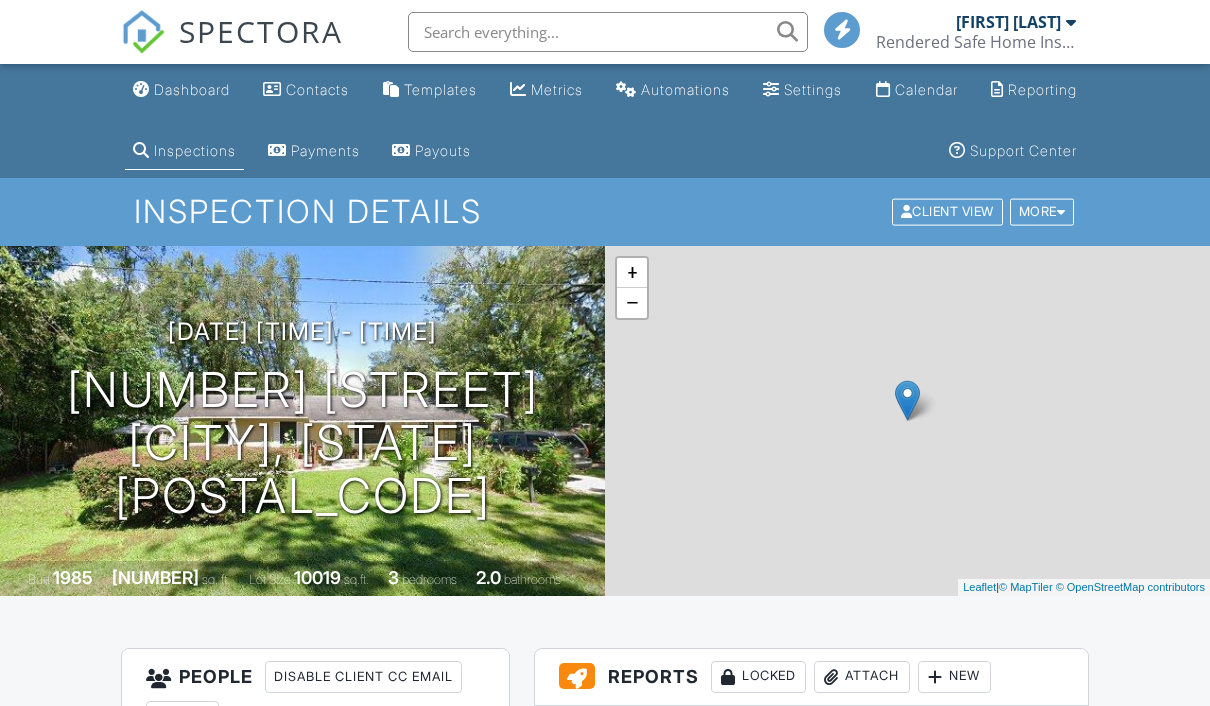 scroll, scrollTop: 0, scrollLeft: 0, axis: both 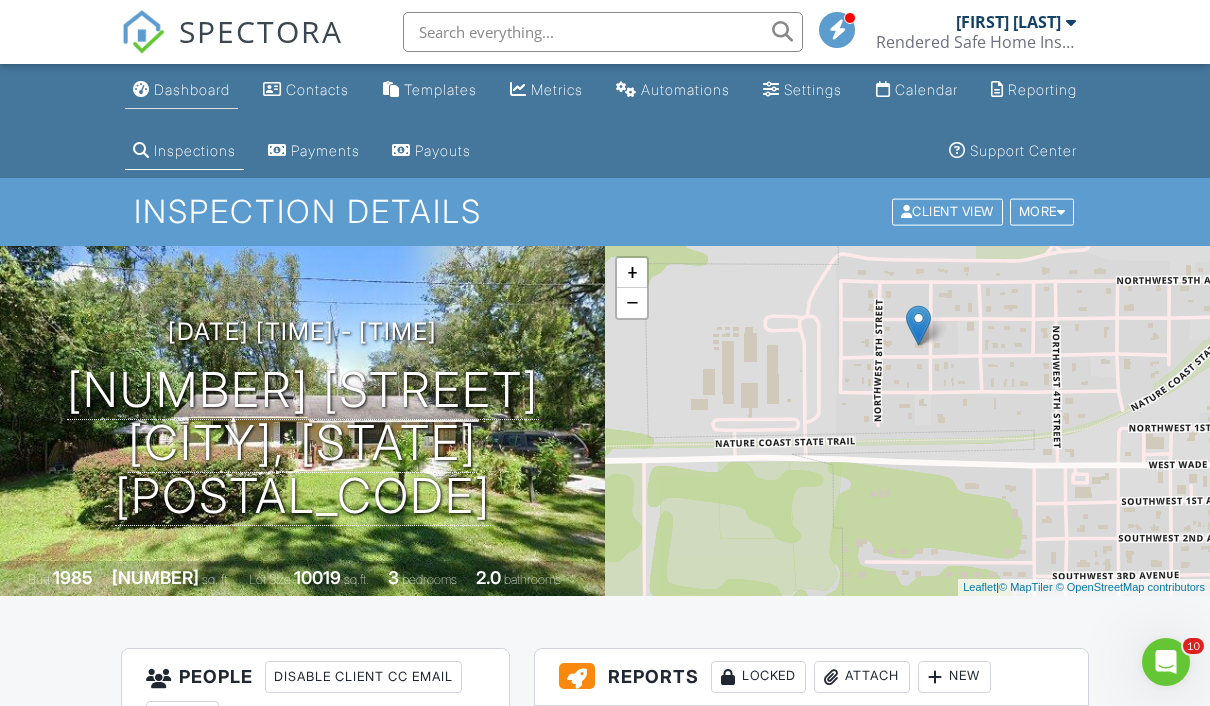click on "Dashboard" at bounding box center (192, 89) 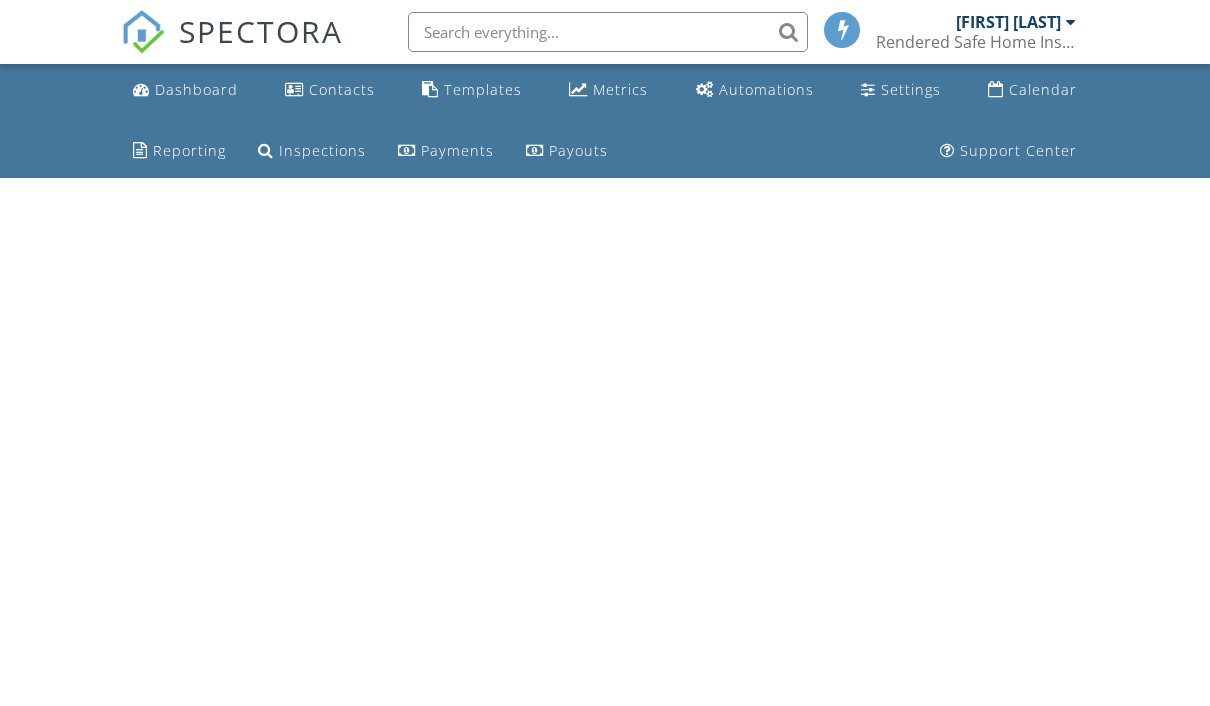 scroll, scrollTop: 0, scrollLeft: 0, axis: both 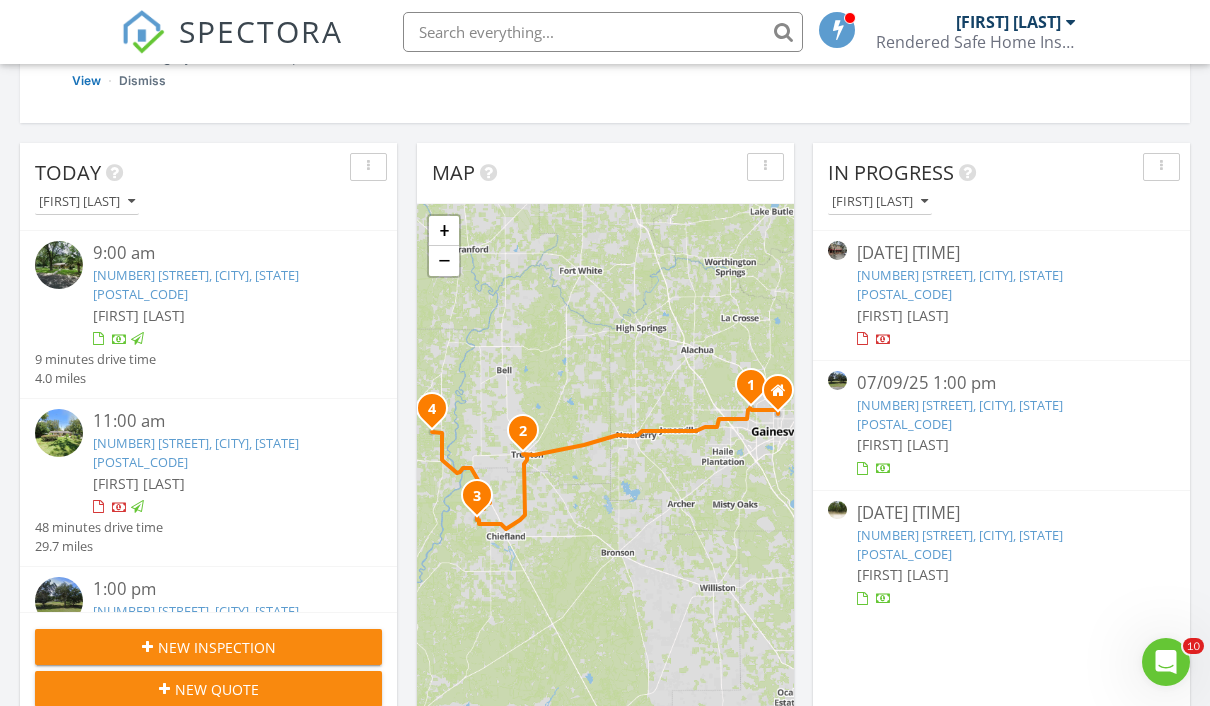 click on "[NUMBER] [STREET], [CITY], [STATE] [POSTAL_CODE]" at bounding box center [960, 414] 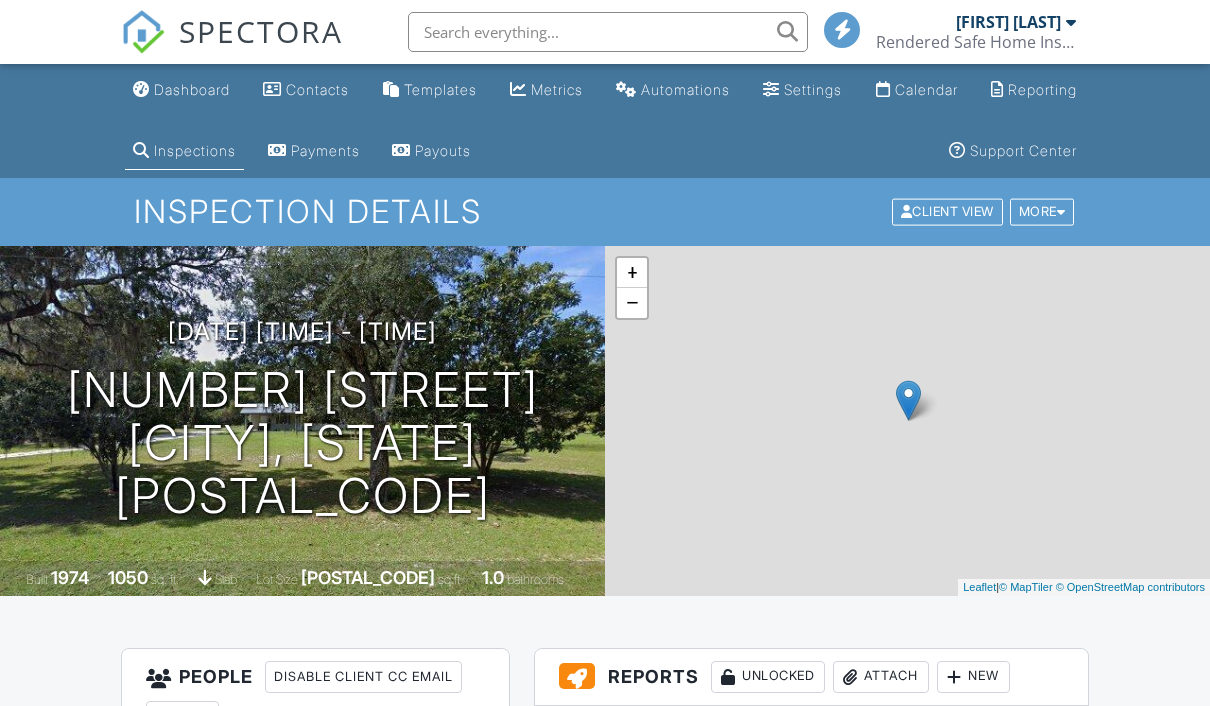 scroll, scrollTop: 0, scrollLeft: 0, axis: both 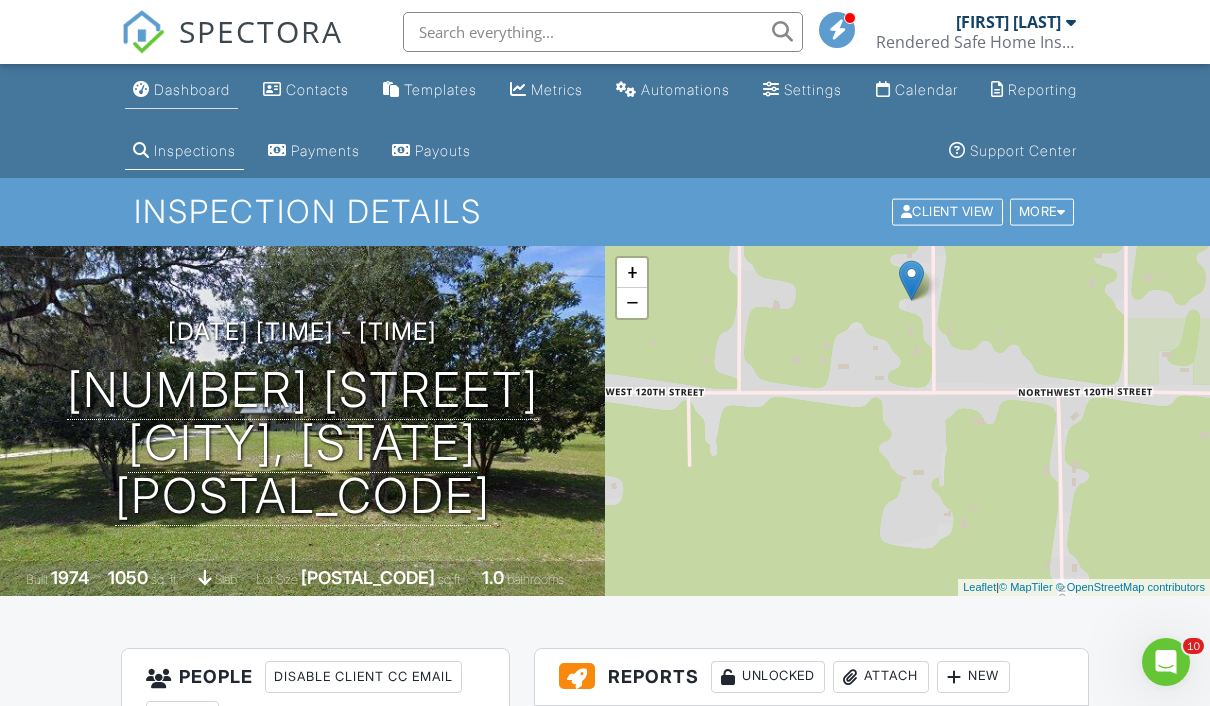 click on "Dashboard" at bounding box center (192, 89) 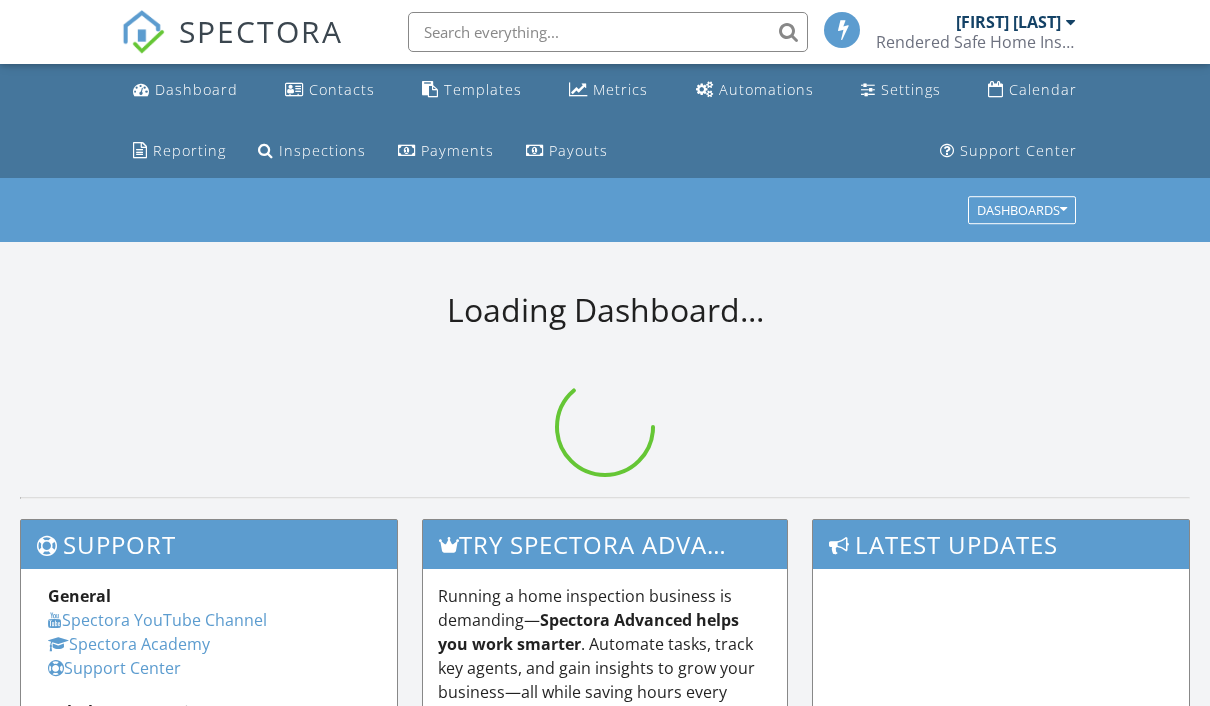 scroll, scrollTop: 0, scrollLeft: 0, axis: both 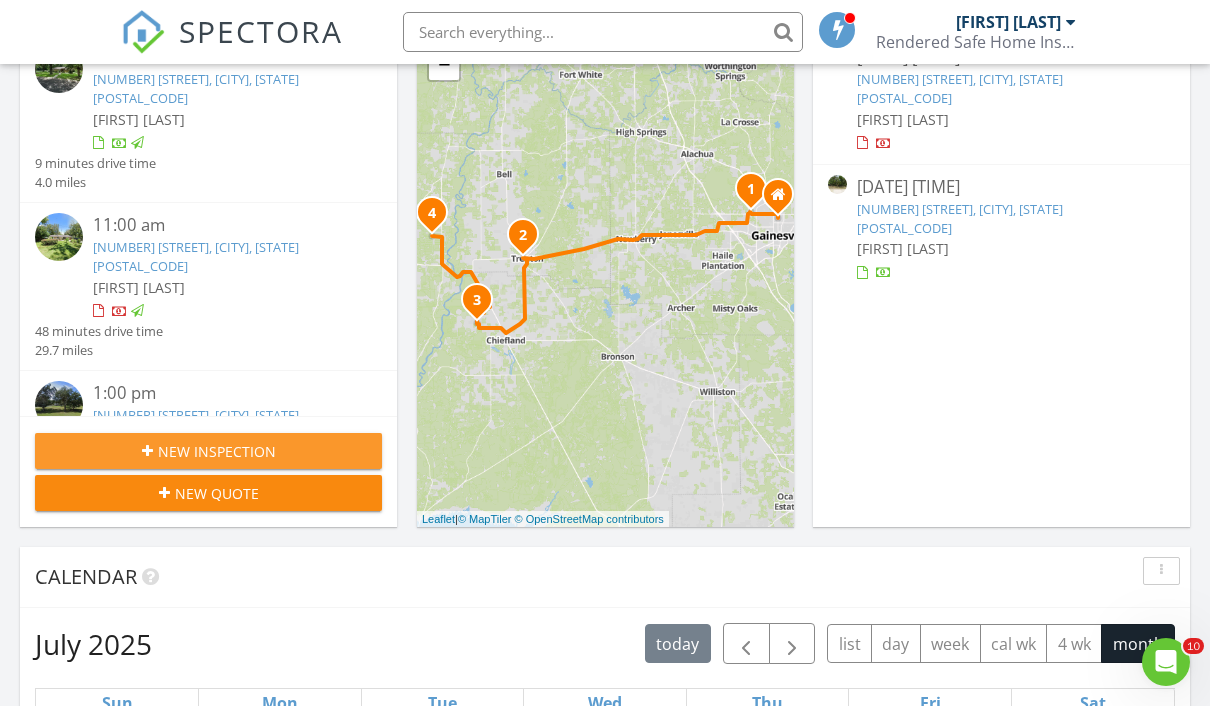 click on "New Inspection" at bounding box center [217, 451] 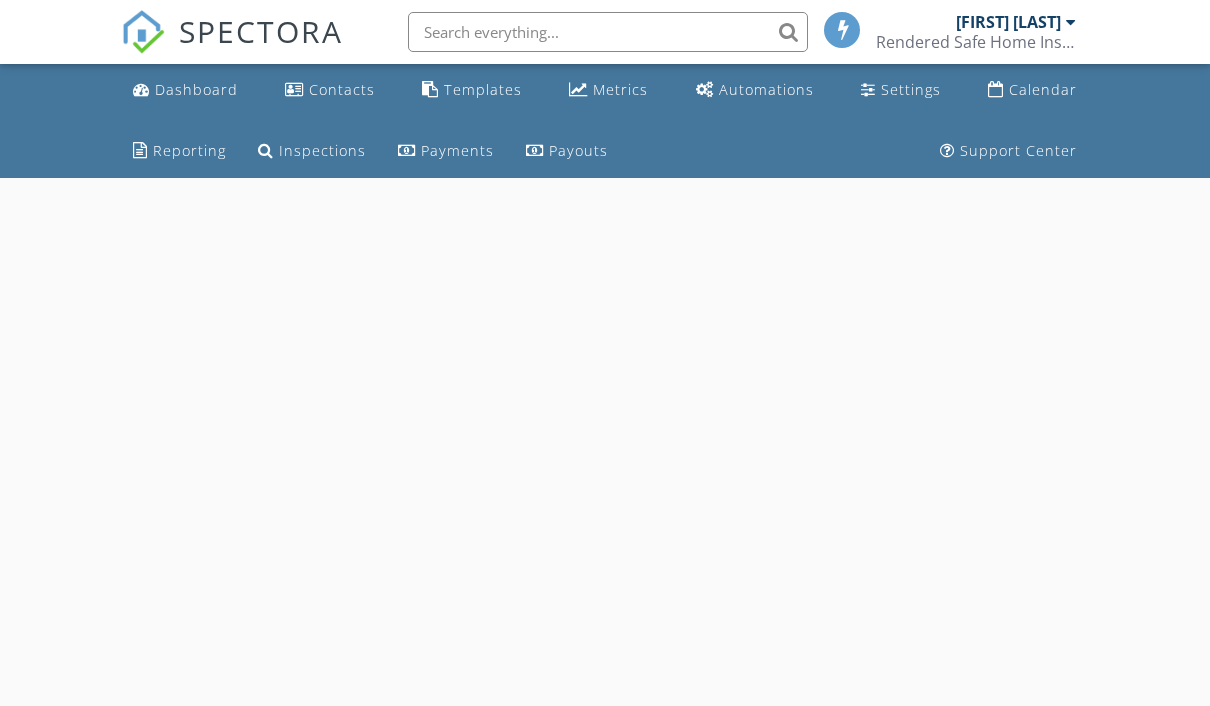 scroll, scrollTop: 0, scrollLeft: 0, axis: both 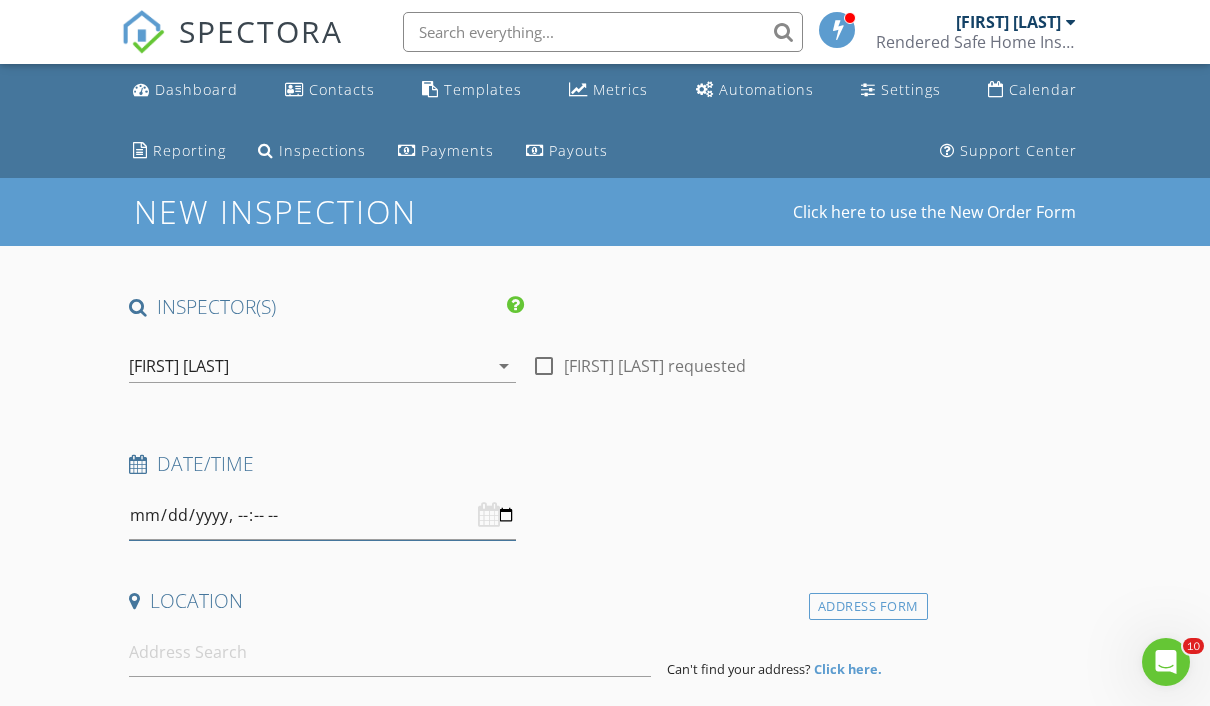 click at bounding box center (322, 515) 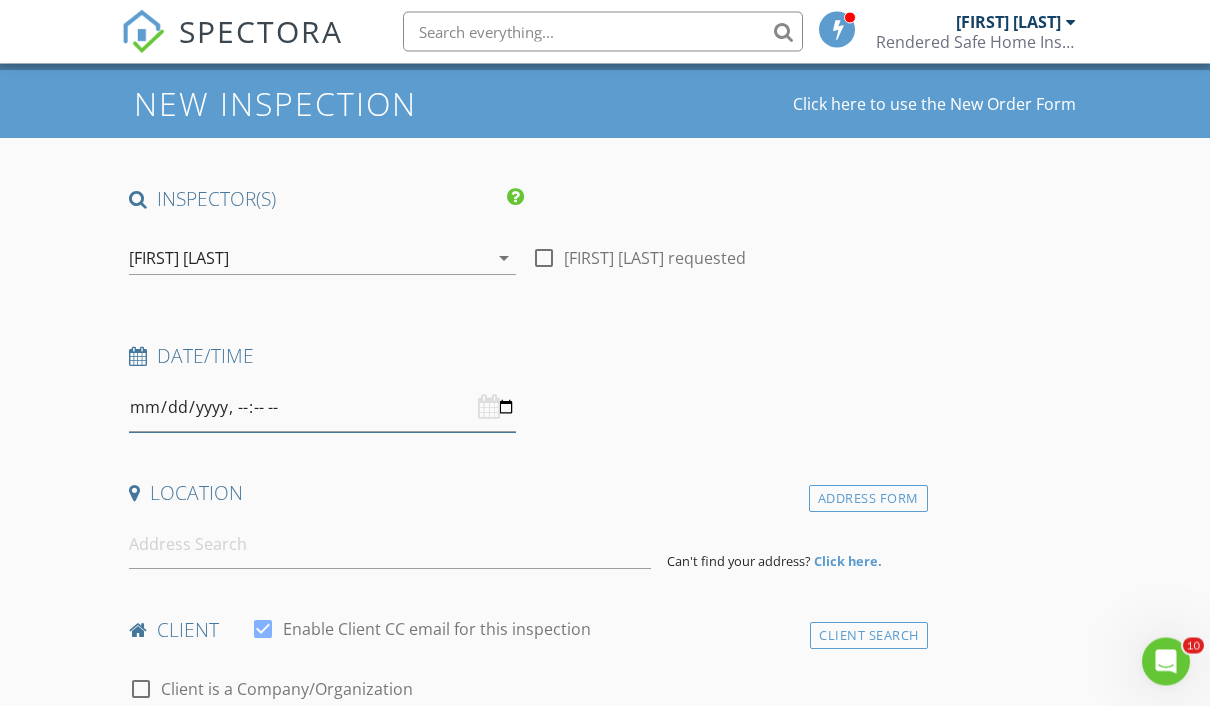 scroll, scrollTop: 111, scrollLeft: 0, axis: vertical 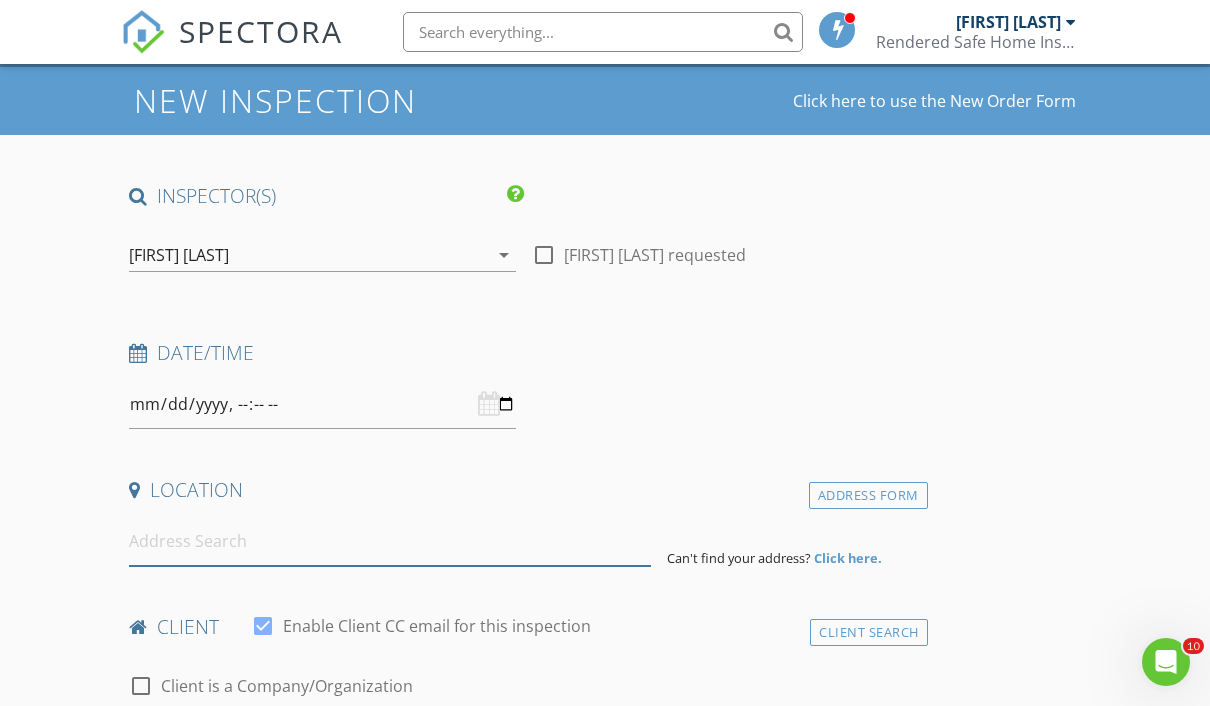 click at bounding box center [390, 541] 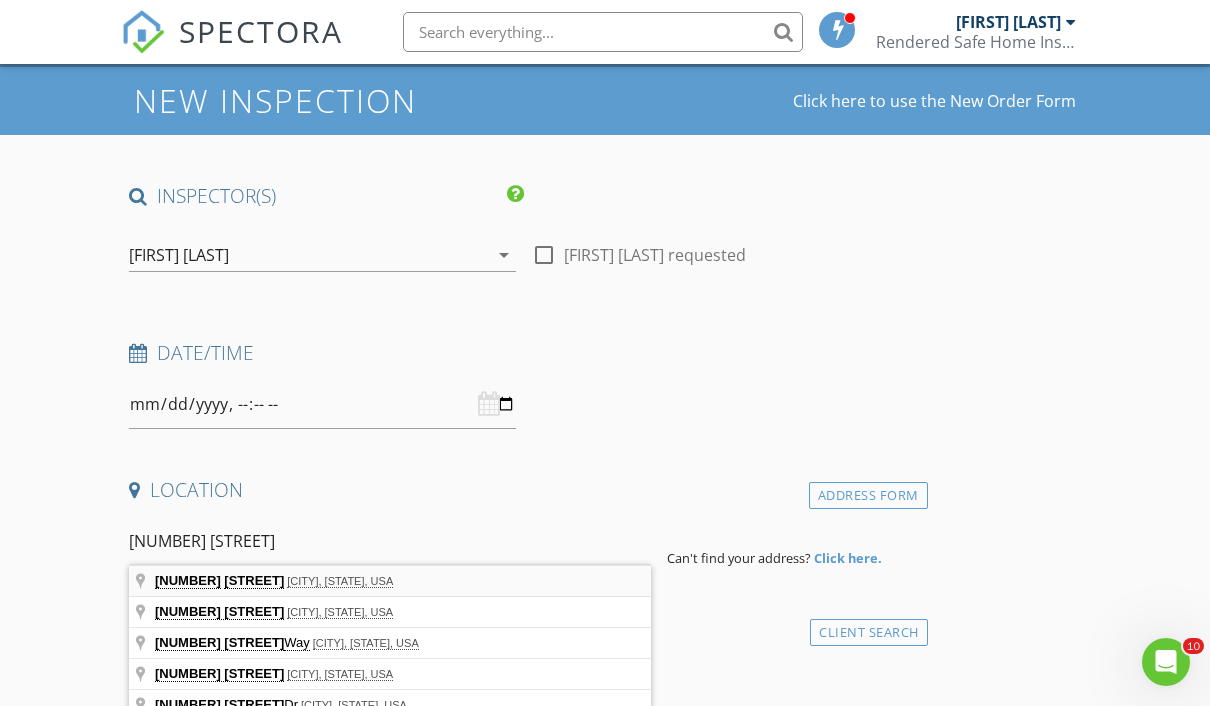 type on "[NUMBER] [STREET]" 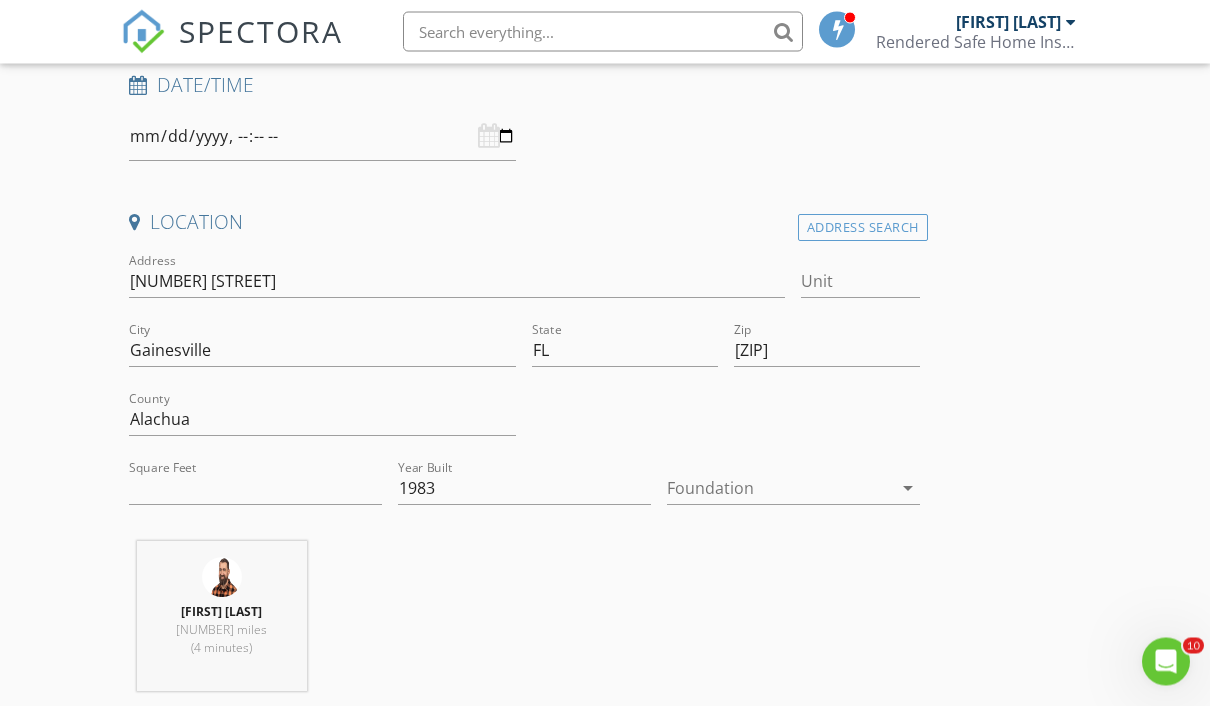 scroll, scrollTop: 387, scrollLeft: 0, axis: vertical 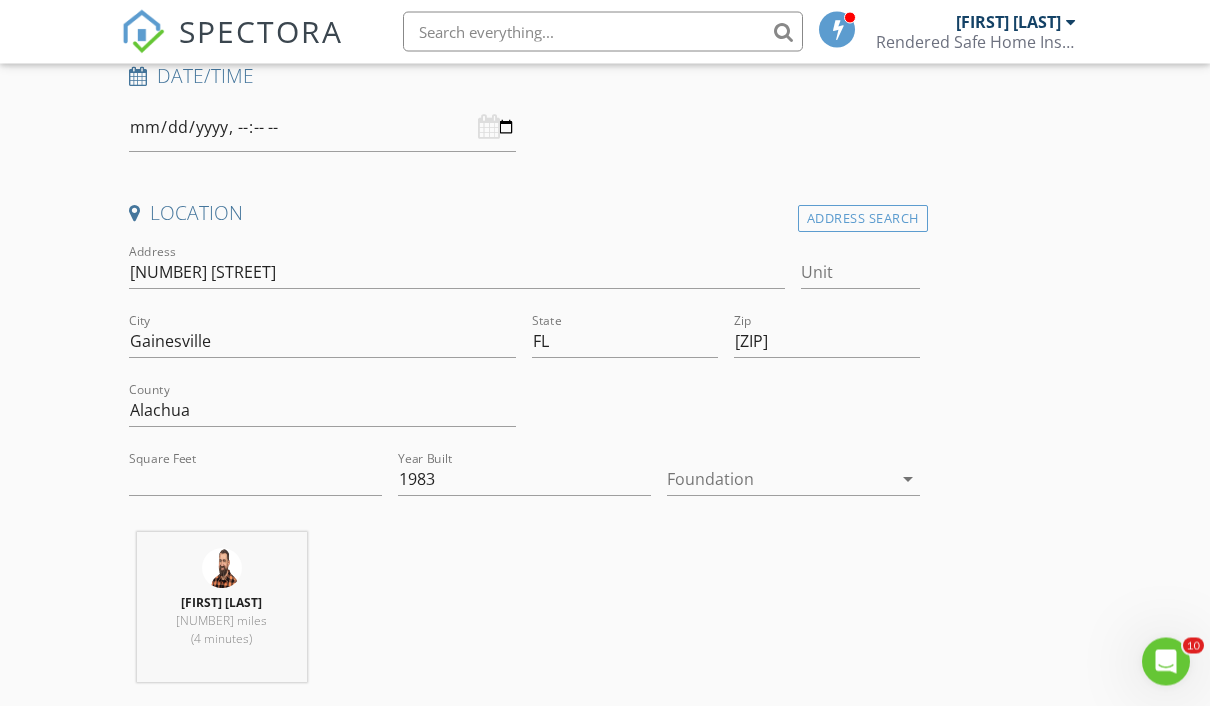 click at bounding box center [779, 480] 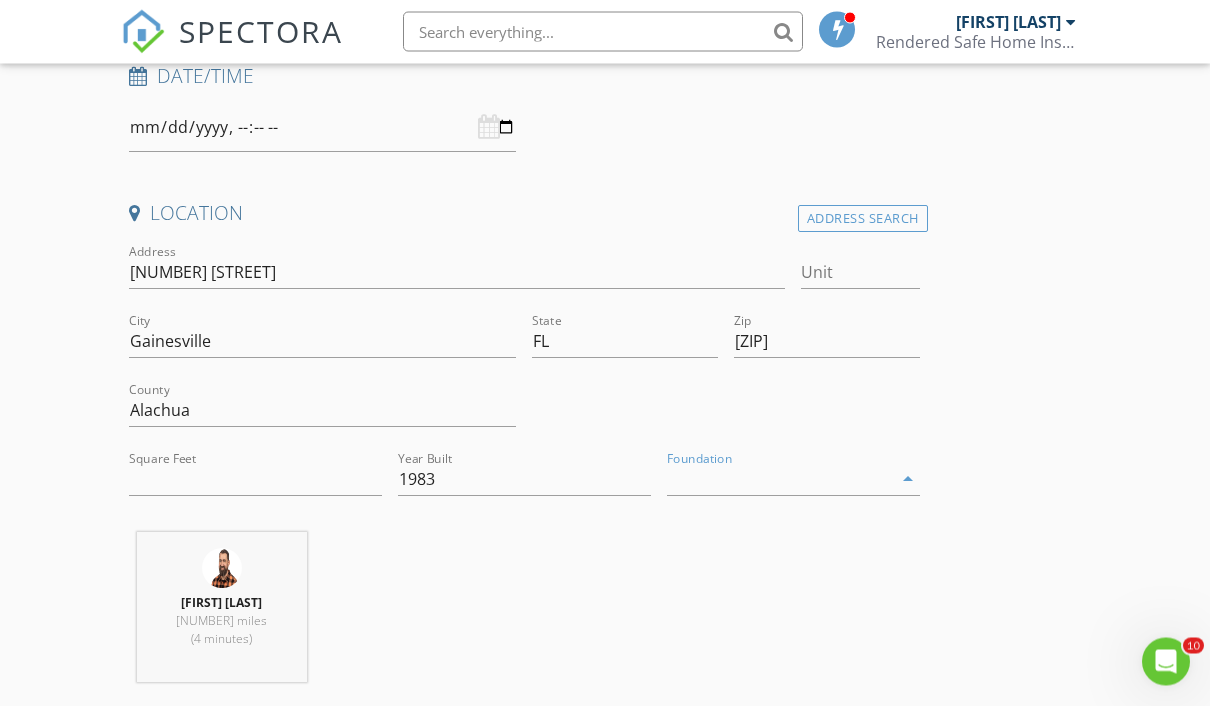 scroll, scrollTop: 388, scrollLeft: 0, axis: vertical 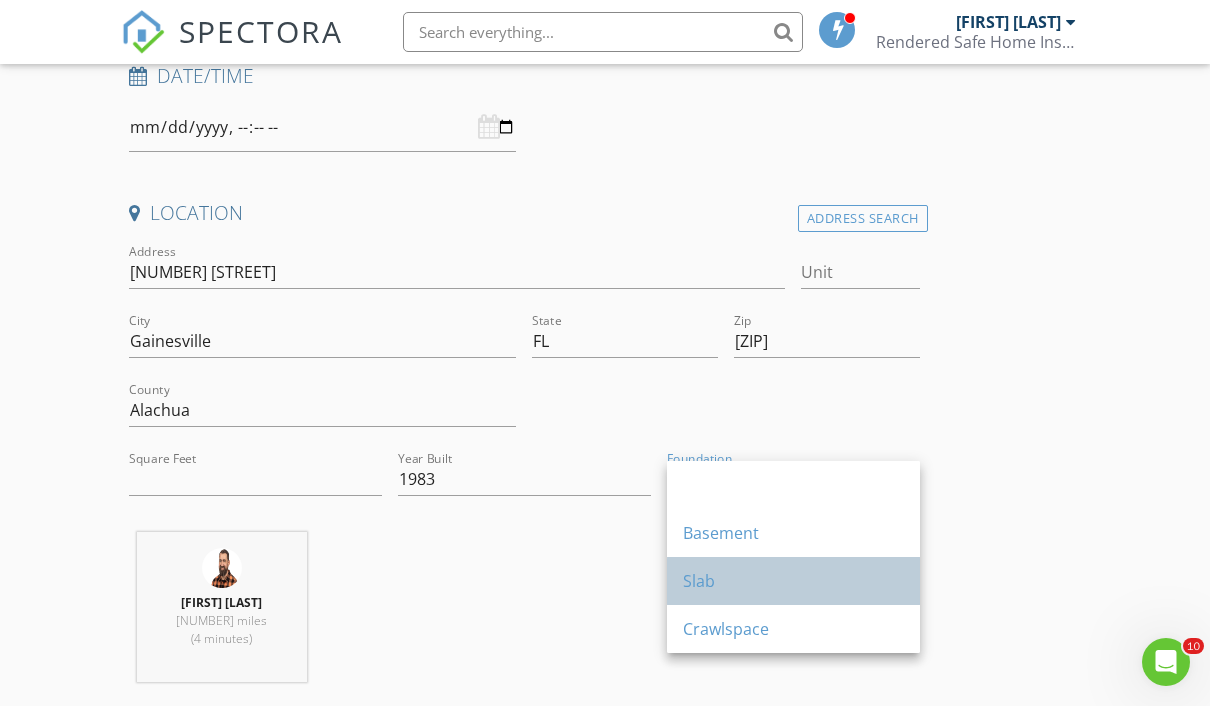 click on "Slab" at bounding box center [793, 485] 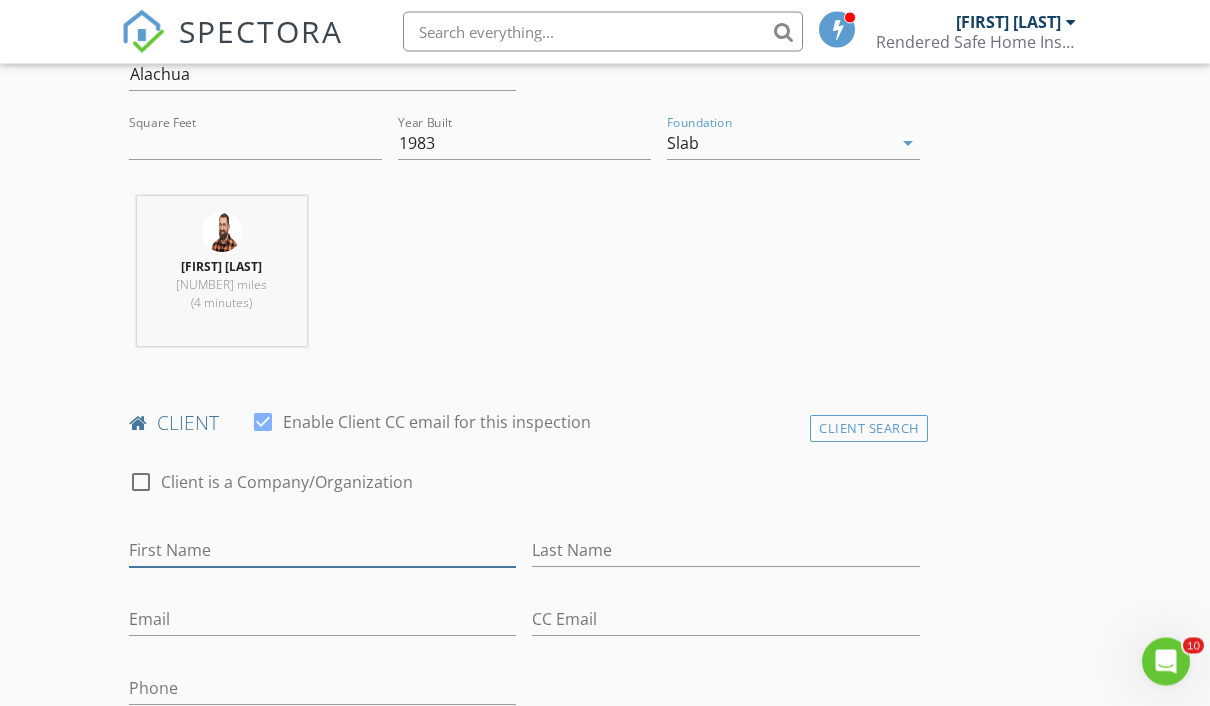click on "First Name" at bounding box center [322, 551] 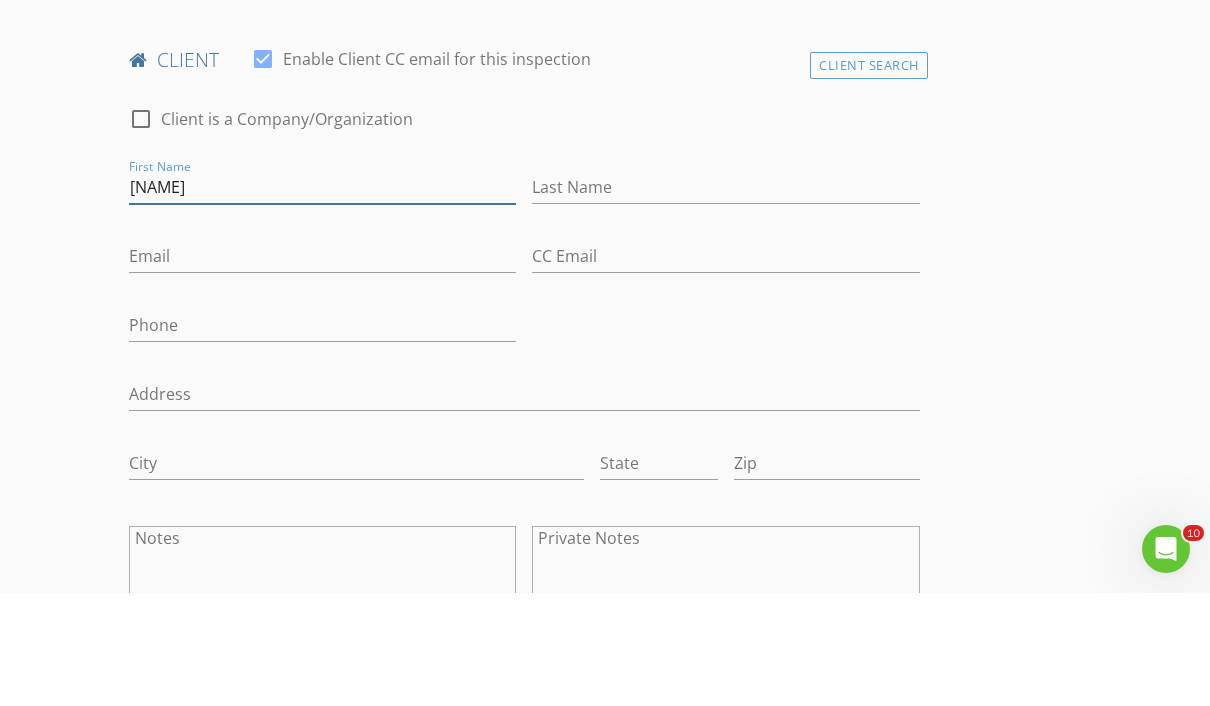 scroll, scrollTop: 979, scrollLeft: 0, axis: vertical 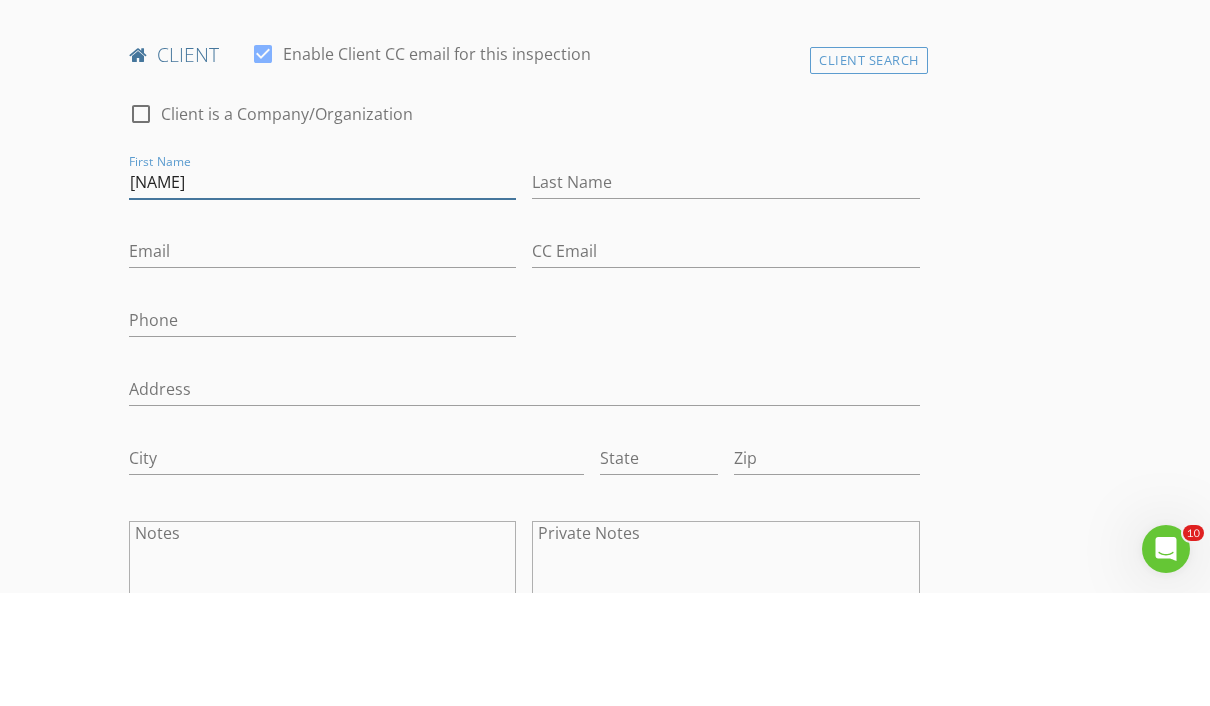 type on "[NAME]" 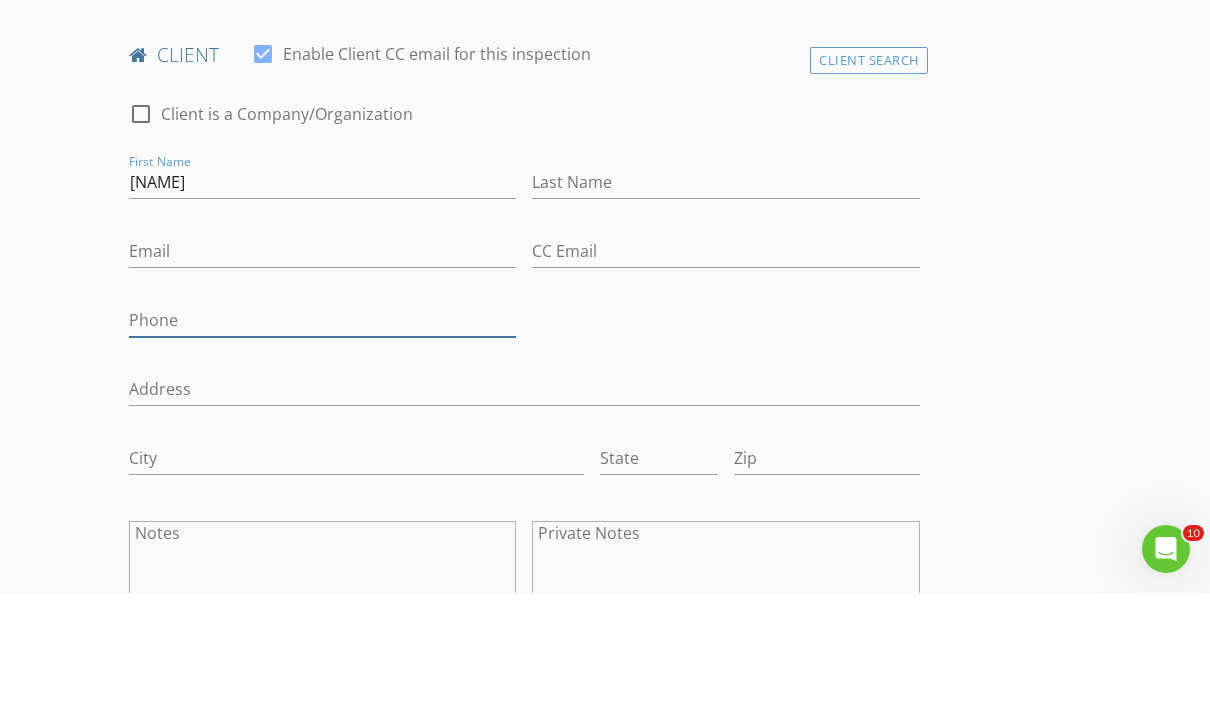click on "Phone" at bounding box center (322, 433) 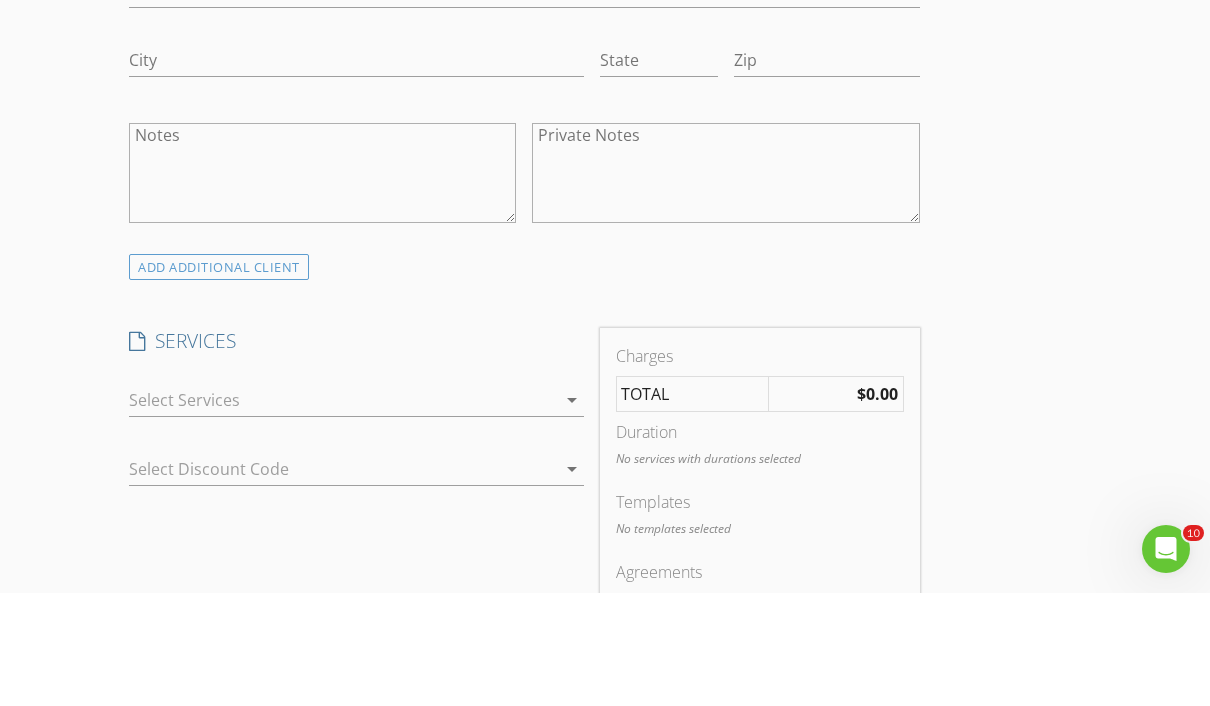 scroll, scrollTop: 1394, scrollLeft: 0, axis: vertical 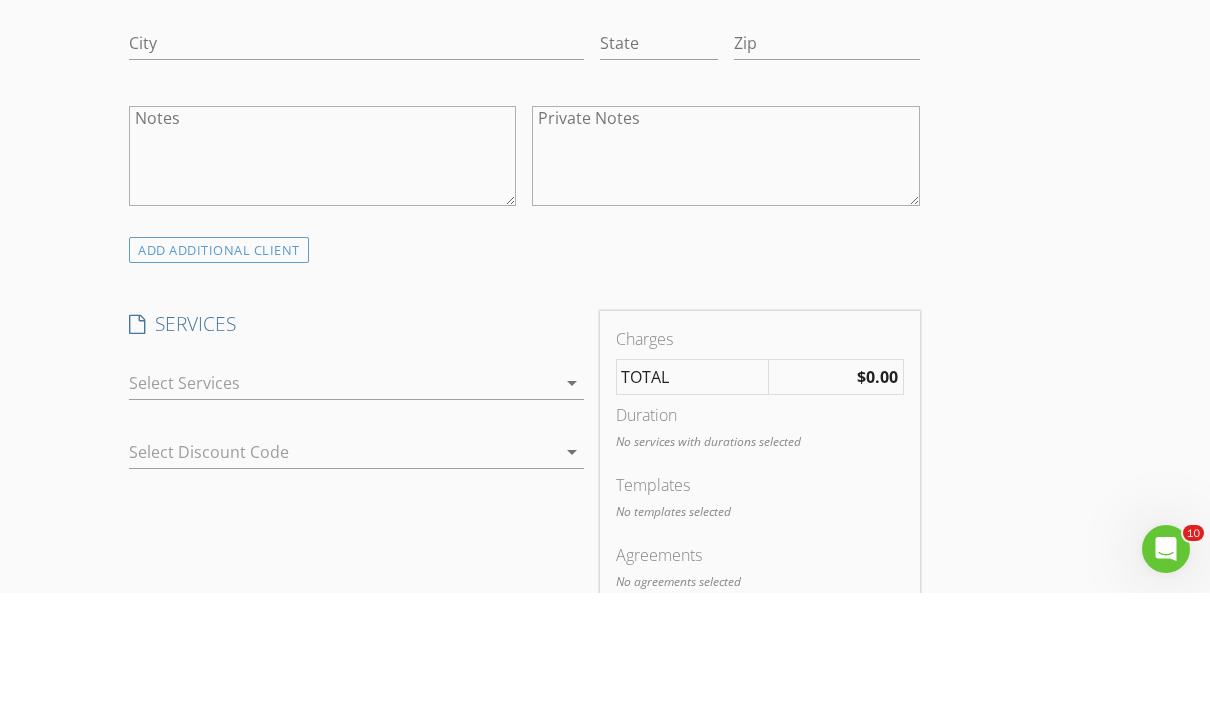 type on "[PHONE]" 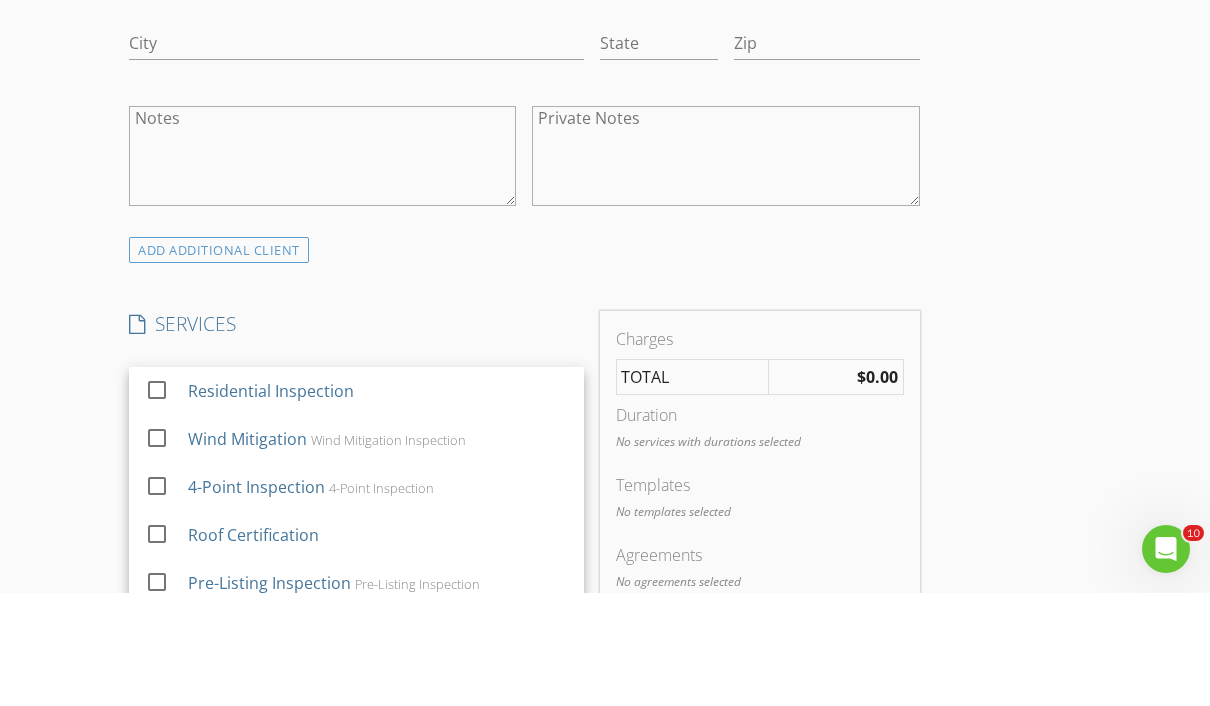 scroll, scrollTop: 1508, scrollLeft: 0, axis: vertical 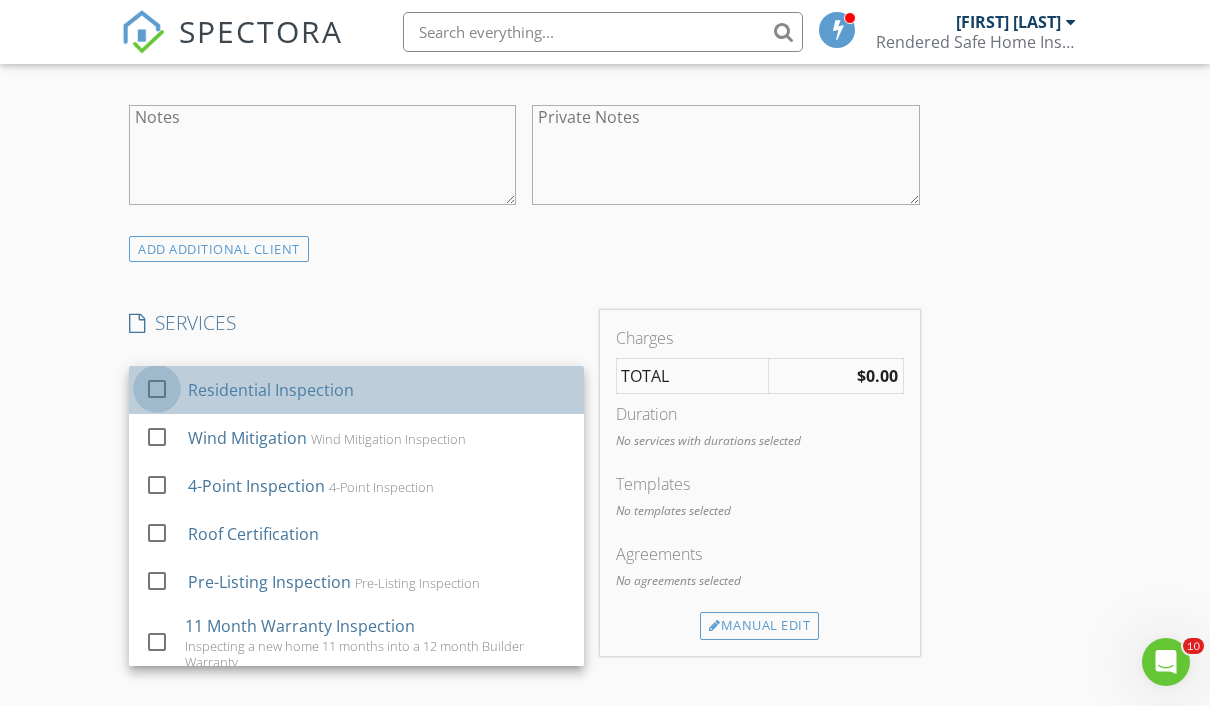 click at bounding box center (157, 389) 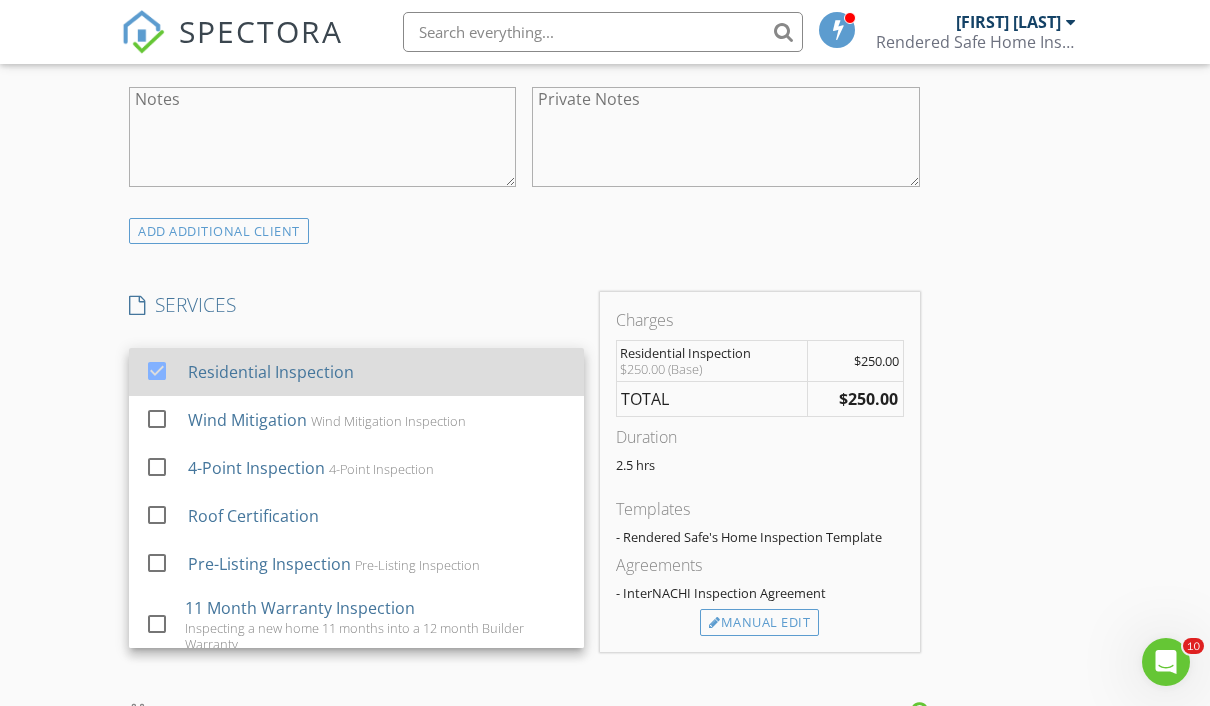 scroll, scrollTop: 1544, scrollLeft: 0, axis: vertical 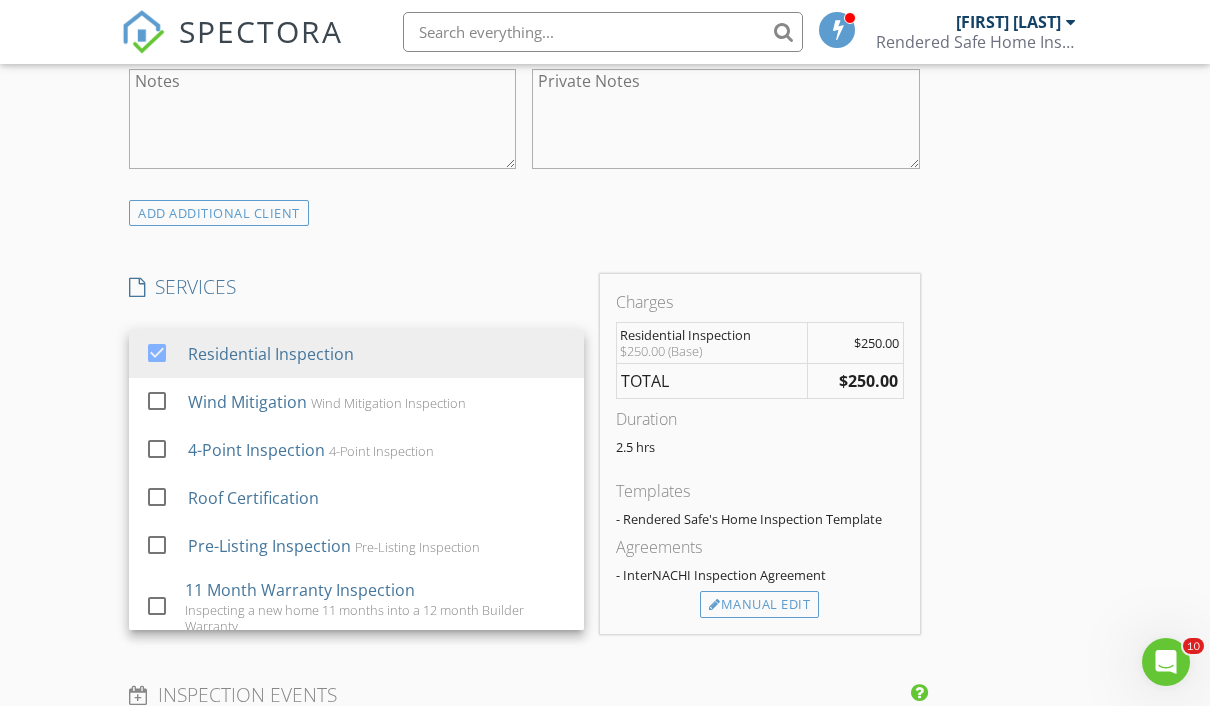 click on "INSPECTOR(S)
check_box   Phil Young   PRIMARY   Phil Young arrow_drop_down   check_box_outline_blank Phil Young specifically requested
Date/Time
Location
Address Search       Address 5107 SW 86th Terrace   Unit   City Gainesville   State FL   Zip 32608   County Alachua     Square Feet 1320   Year Built 1983   Foundation Slab arrow_drop_down     Phil Young     1.7 miles     (4 minutes)
client
check_box Enable Client CC email for this inspection   Client Search     check_box_outline_blank Client is a Company/Organization     First Name Greyson   Last Name   Email   CC Email   Phone 386-288-8112   Address   City   State   Zip       Notes   Private Notes
ADD ADDITIONAL client
SERVICES
check_box   Residential Inspection   check_box_outline_blank   Wind Mitigation" at bounding box center (605, 500) 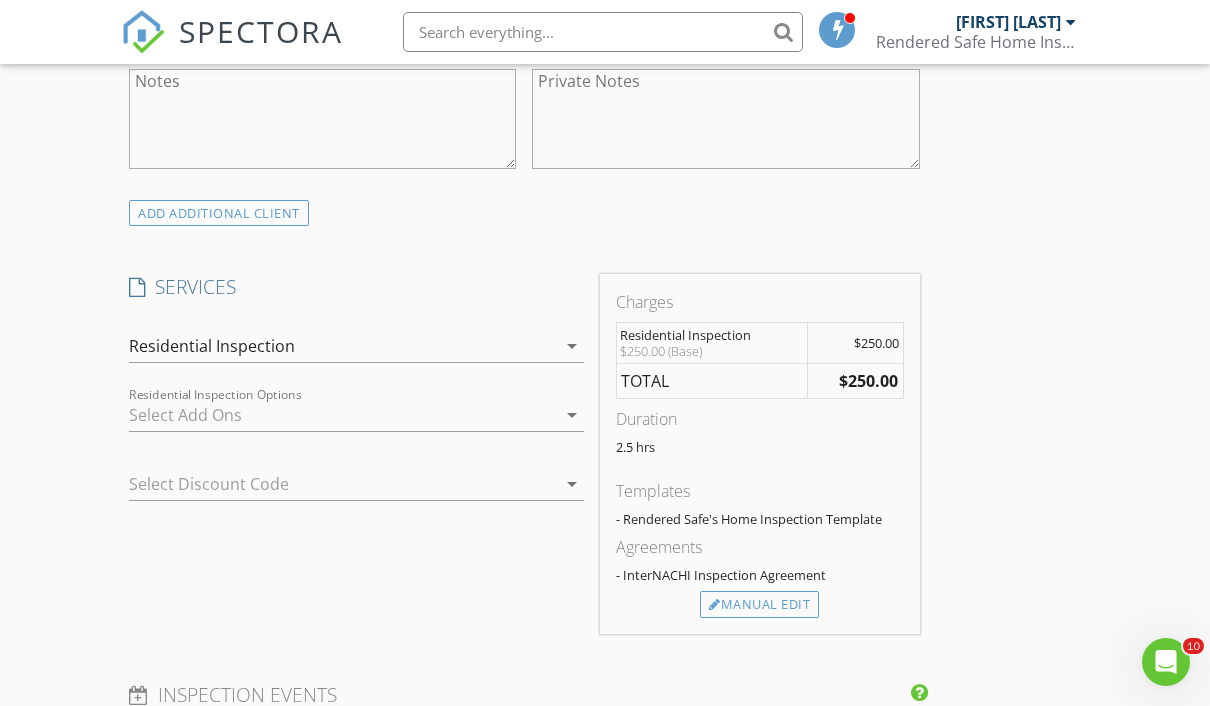 click at bounding box center [342, 415] 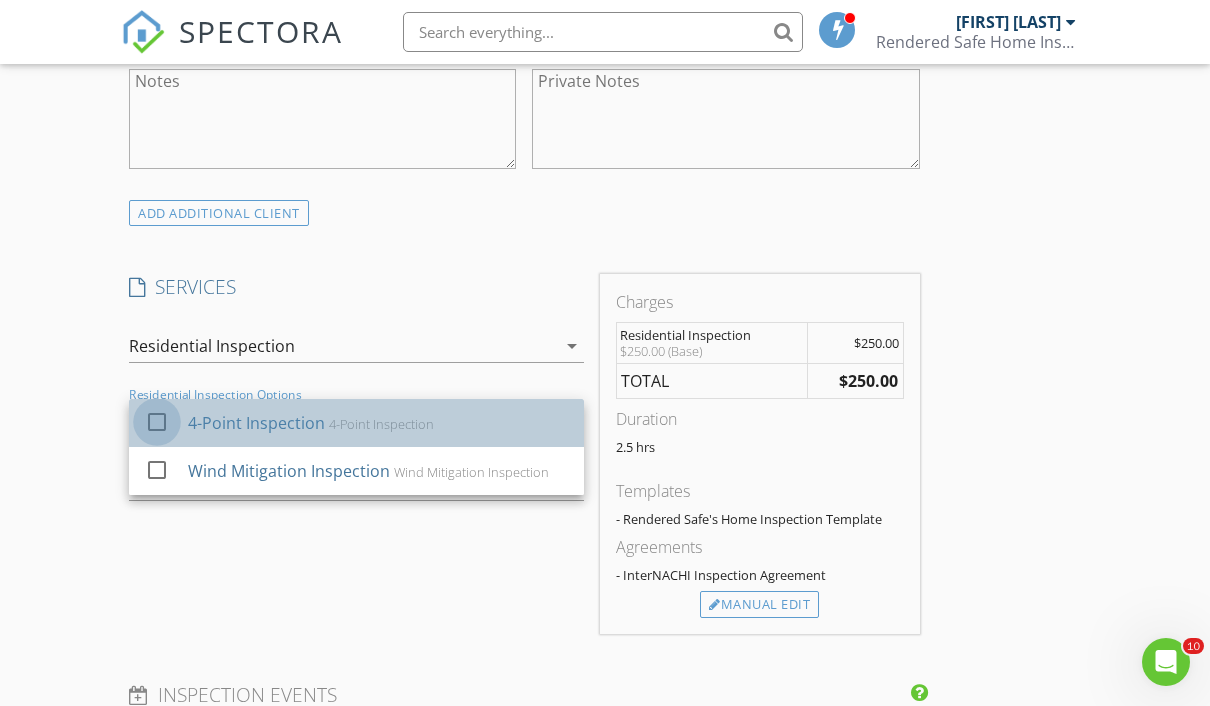 click at bounding box center [157, 422] 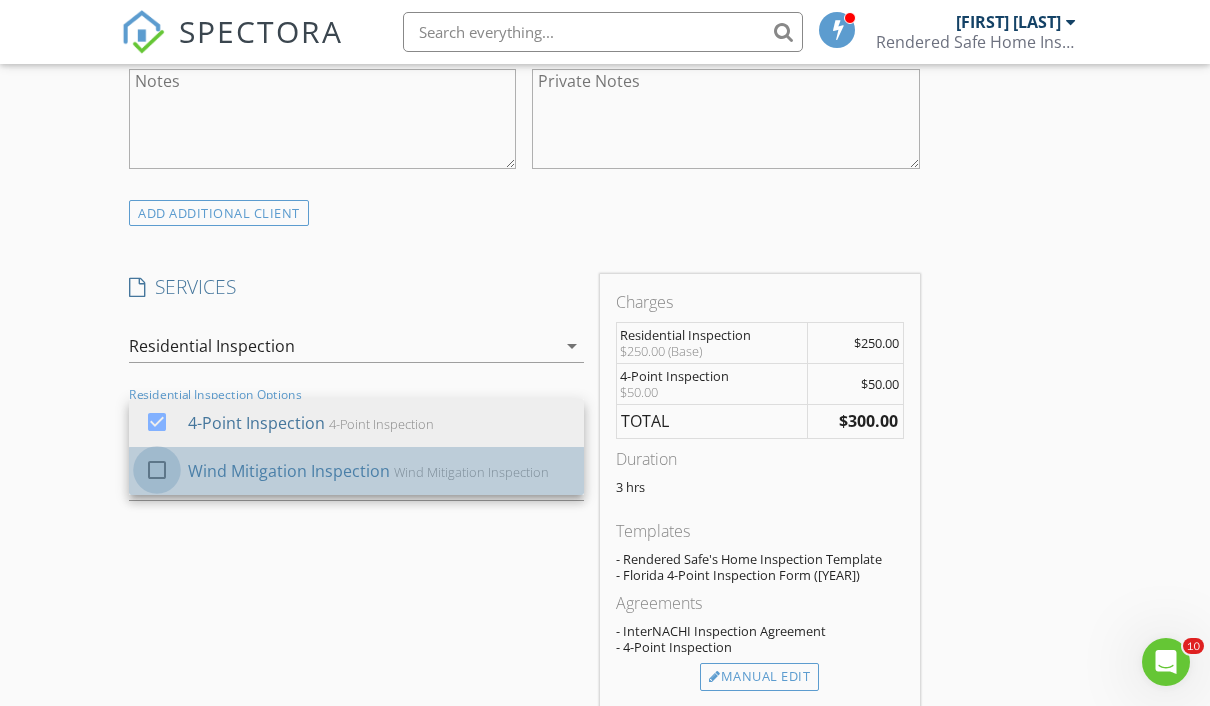 click at bounding box center (157, 422) 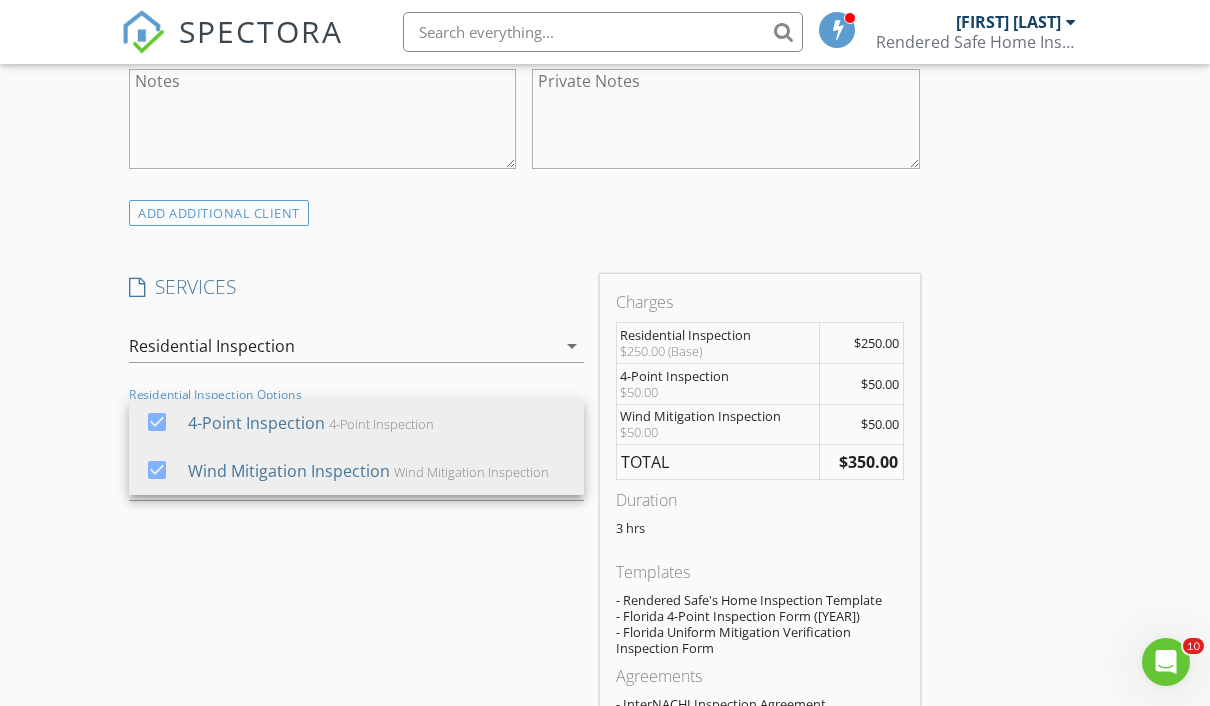click on "INSPECTOR(S)
check_box   Phil Young   PRIMARY   Phil Young arrow_drop_down   check_box_outline_blank Phil Young specifically requested
Date/Time
Location
Address Search       Address 5107 SW 86th Terrace   Unit   City Gainesville   State FL   Zip 32608   County Alachua     Square Feet 1320   Year Built 1983   Foundation Slab arrow_drop_down     Phil Young     1.7 miles     (4 minutes)
client
check_box Enable Client CC email for this inspection   Client Search     check_box_outline_blank Client is a Company/Organization     First Name Greyson   Last Name   Email   CC Email   Phone 386-288-8112   Address   City   State   Zip       Notes   Private Notes
ADD ADDITIONAL client
SERVICES
check_box   Residential Inspection   check_box_outline_blank   Wind Mitigation" at bounding box center (605, 581) 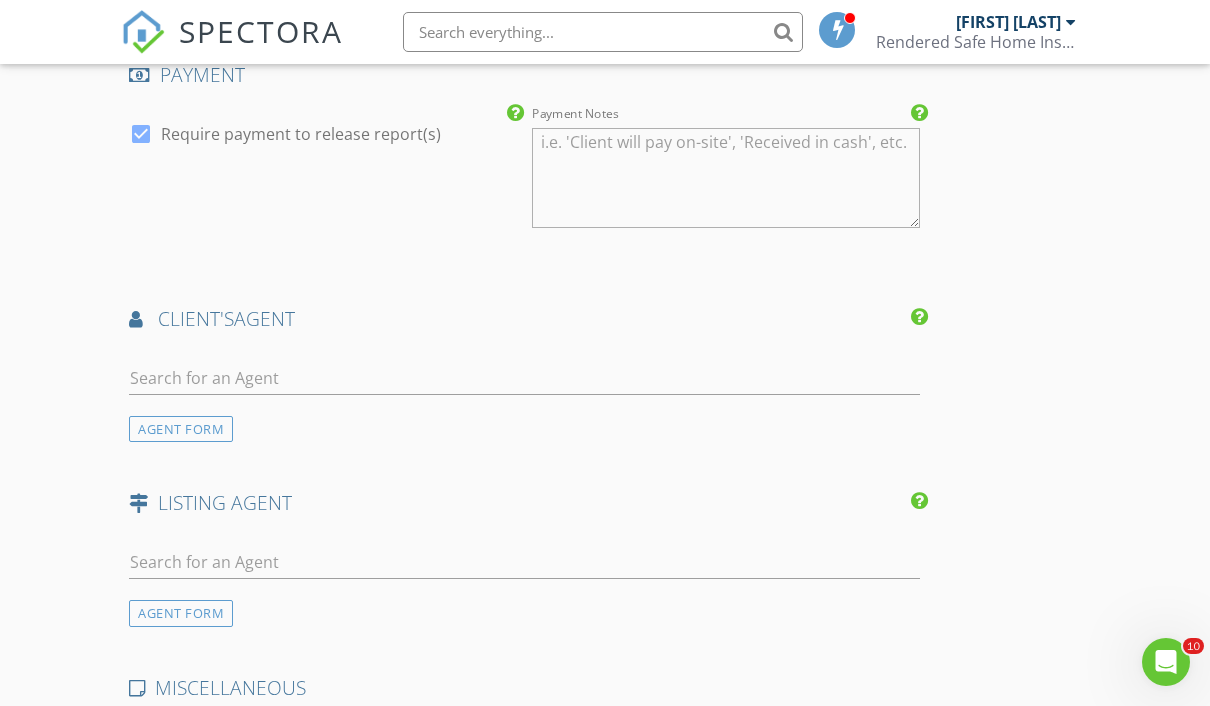 scroll, scrollTop: 2482, scrollLeft: 0, axis: vertical 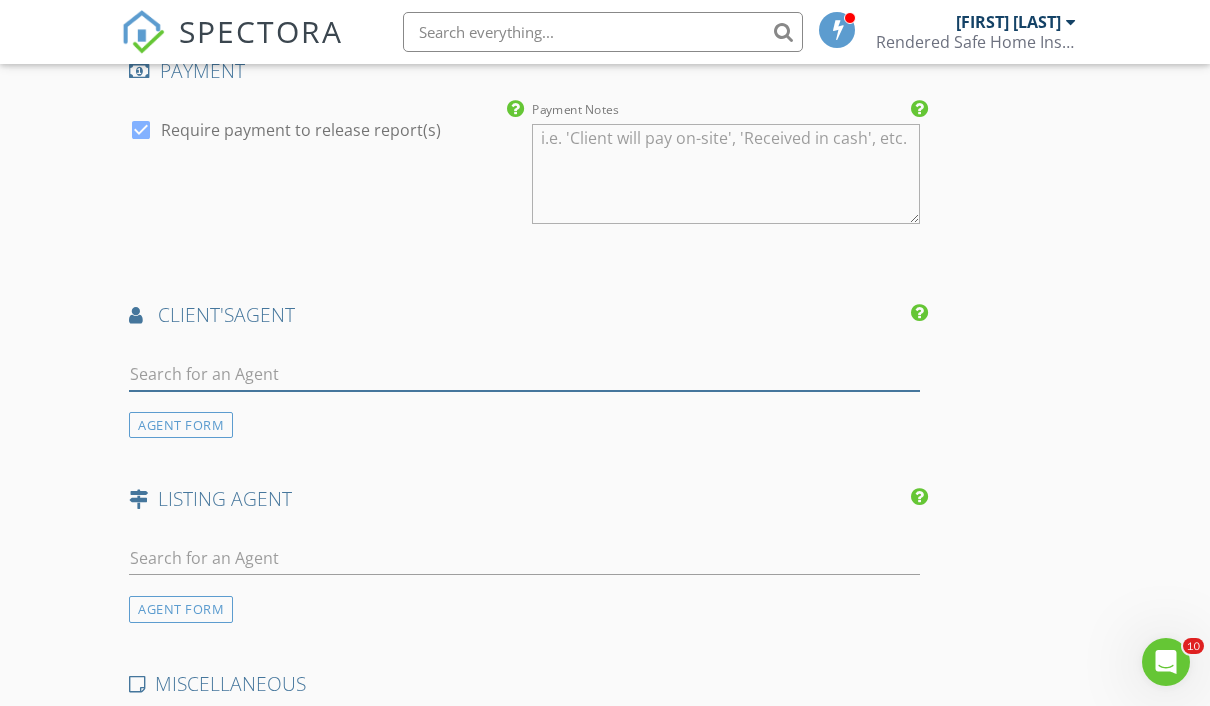 click at bounding box center [524, 374] 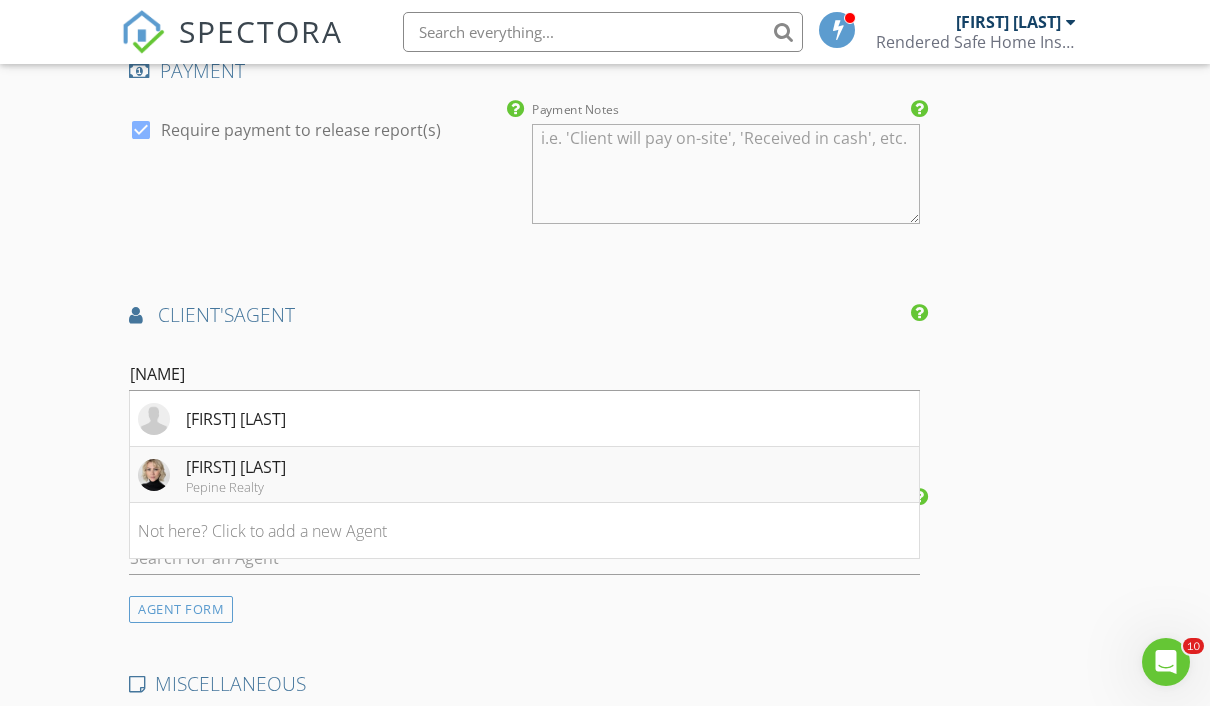 click on "Katie Decosa" at bounding box center (236, 419) 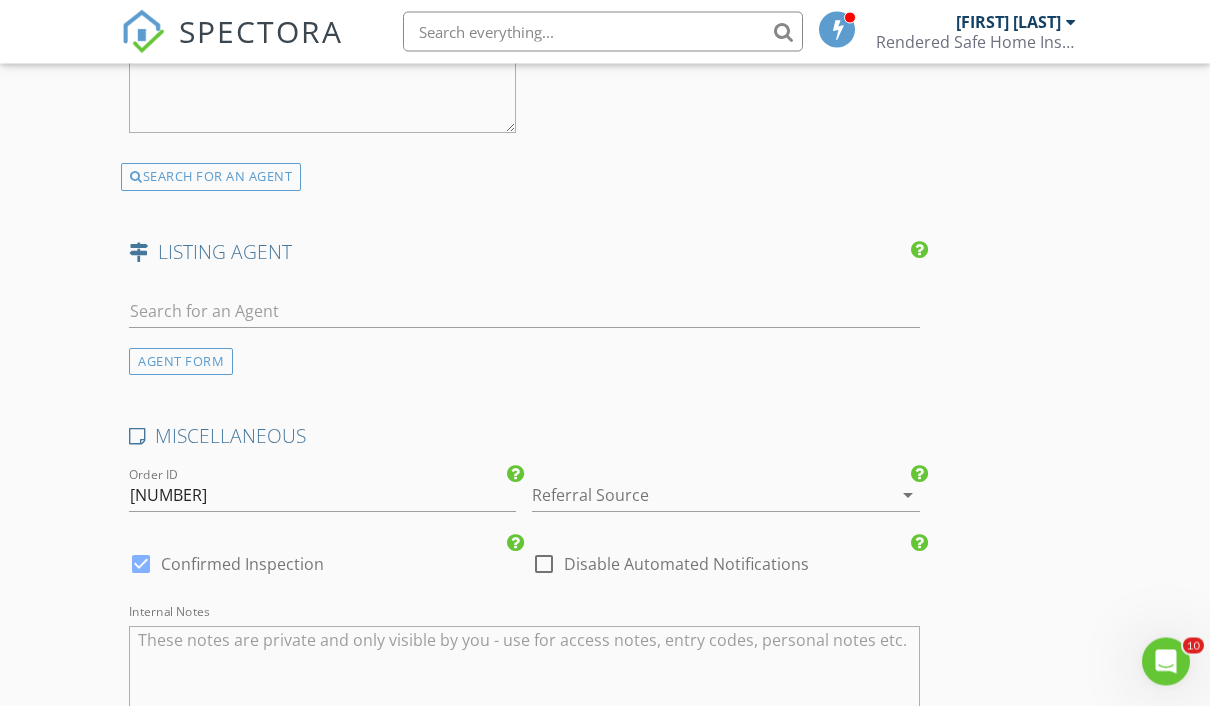 click at bounding box center [697, 496] 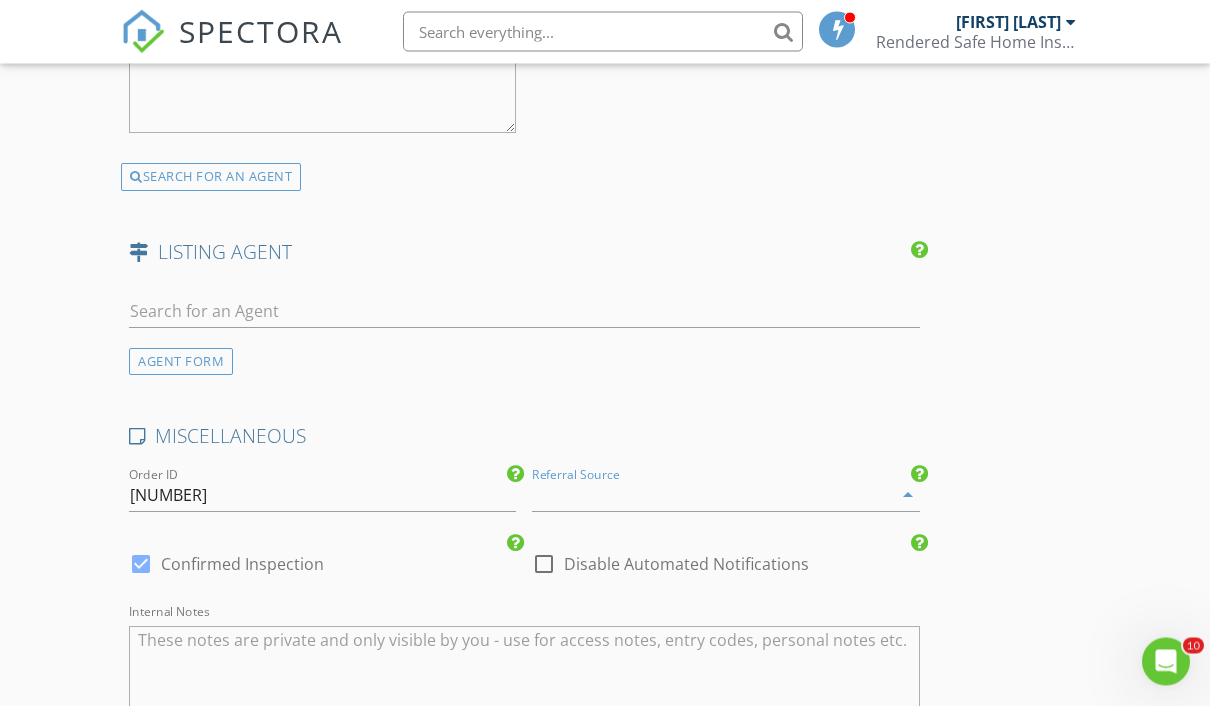 scroll, scrollTop: 3323, scrollLeft: 0, axis: vertical 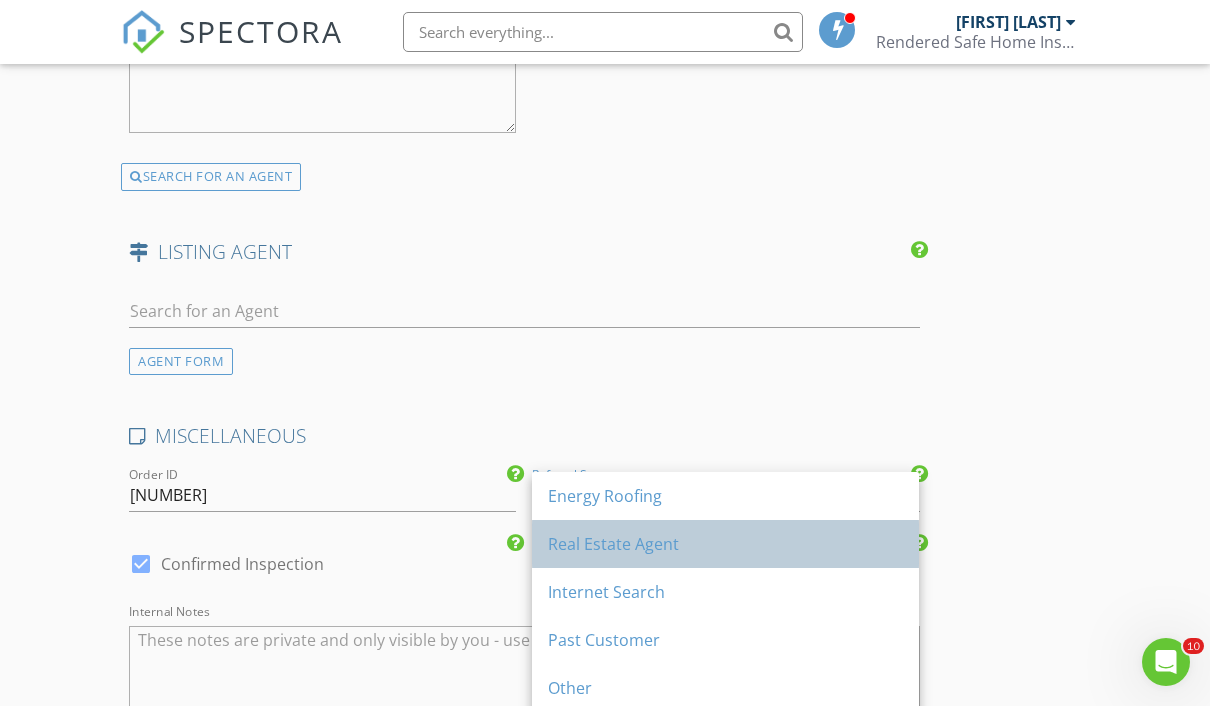 click on "Real Estate Agent" at bounding box center [725, 496] 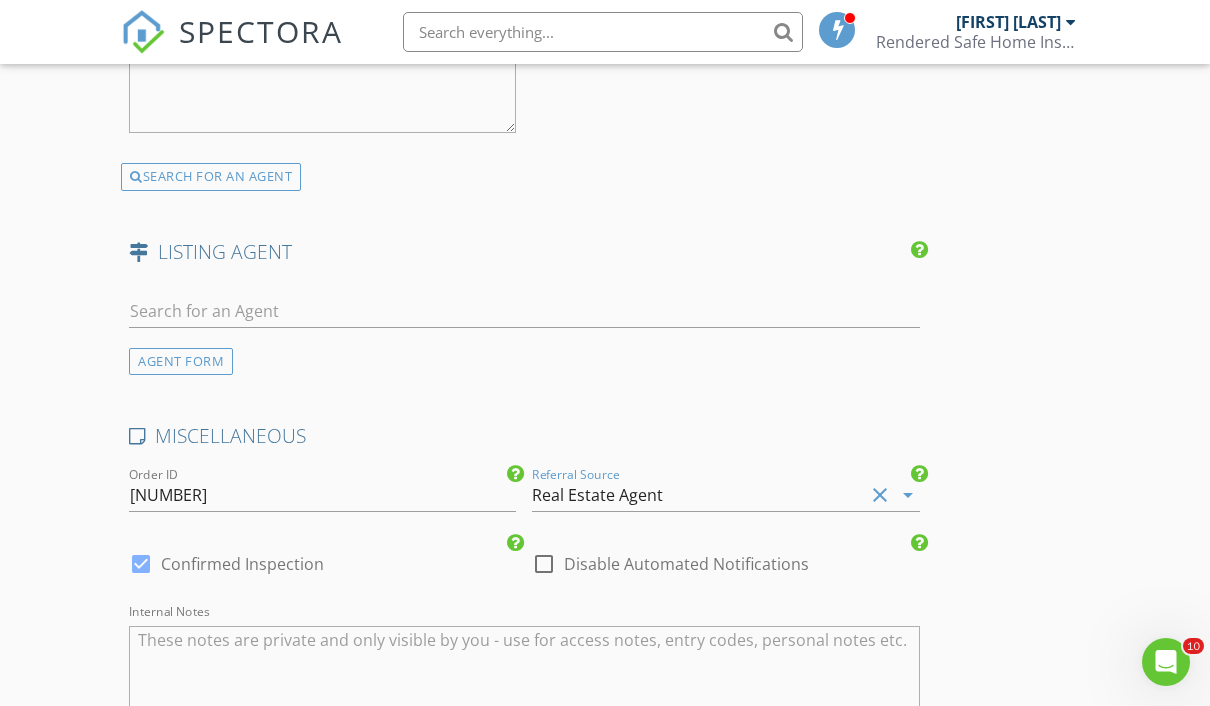 click on "INSPECTOR(S)
check_box   Phil Young   PRIMARY   Phil Young arrow_drop_down   check_box_outline_blank Phil Young specifically requested
Date/Time
Location
Address Search       Address 5107 SW 86th Terrace   Unit   City Gainesville   State FL   Zip 32608   County Alachua     Square Feet 1320   Year Built 1983   Foundation Slab arrow_drop_down     Phil Young     1.7 miles     (4 minutes)
client
check_box Enable Client CC email for this inspection   Client Search     check_box_outline_blank Client is a Company/Organization     First Name Greyson   Last Name   Email   CC Email   Phone 386-288-8112   Address   City   State   Zip       Notes   Private Notes
ADD ADDITIONAL client
SERVICES
check_box   Residential Inspection   check_box_outline_blank   Wind Mitigation" at bounding box center [605, -902] 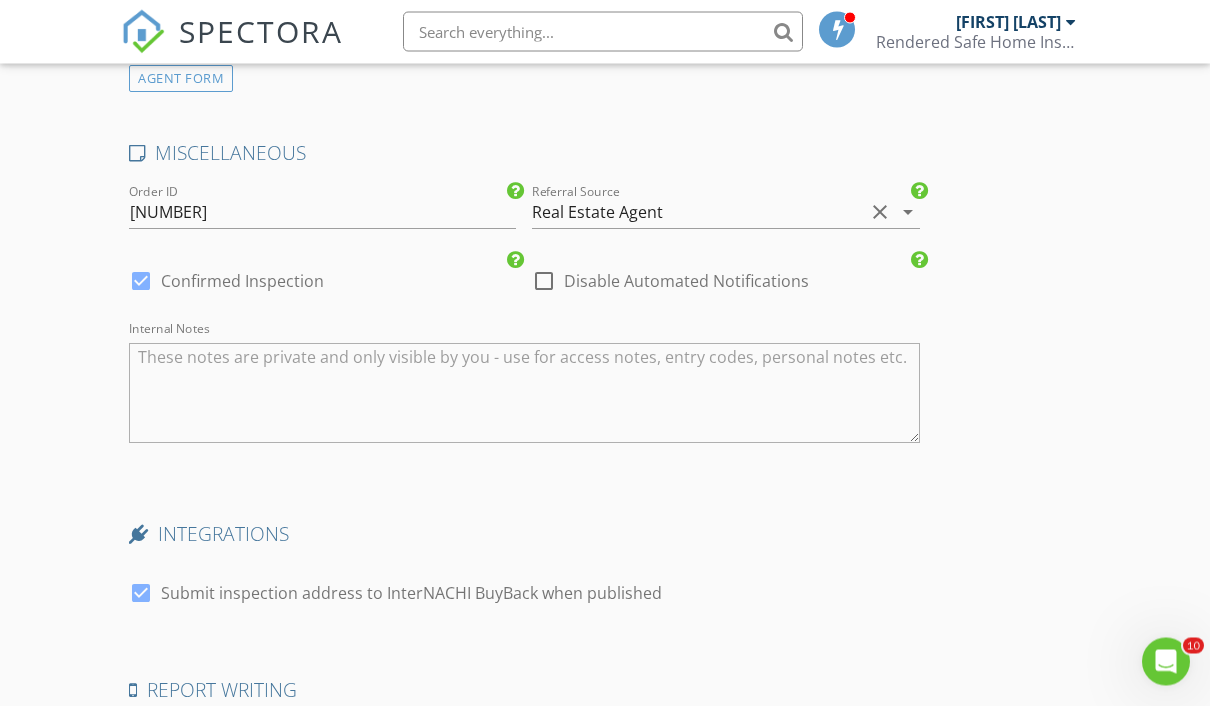 scroll, scrollTop: 3800, scrollLeft: 0, axis: vertical 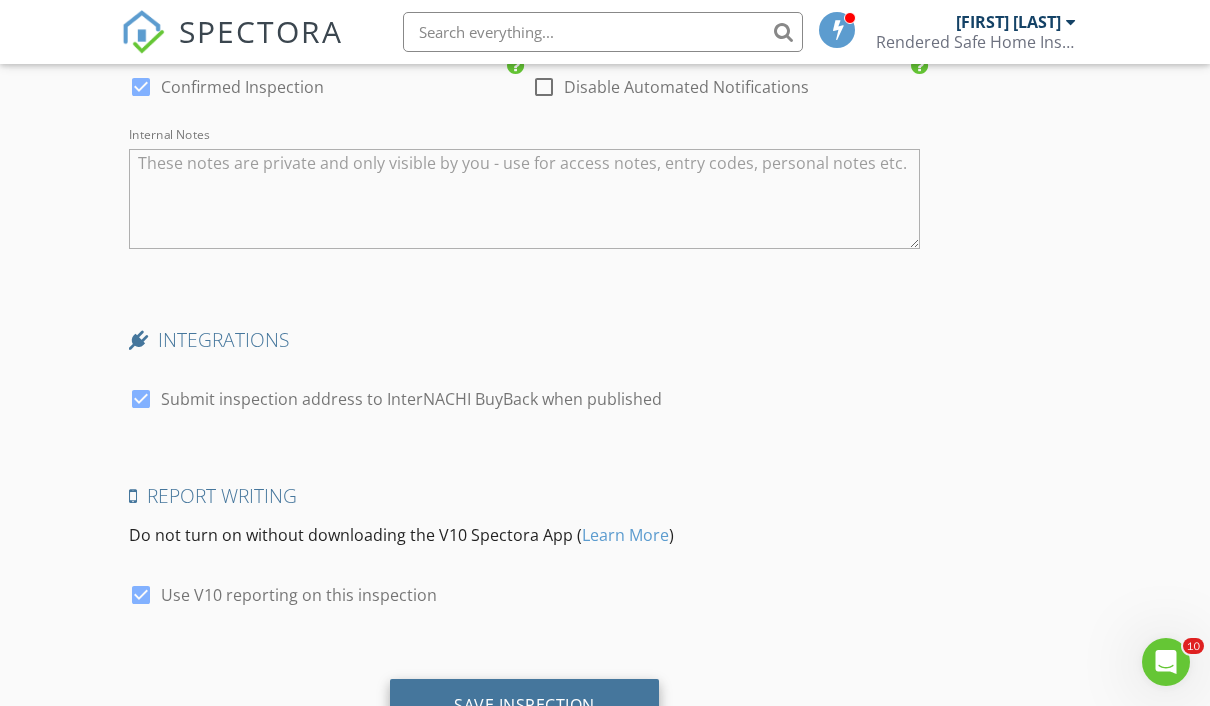 click on "Save Inspection" at bounding box center (524, 705) 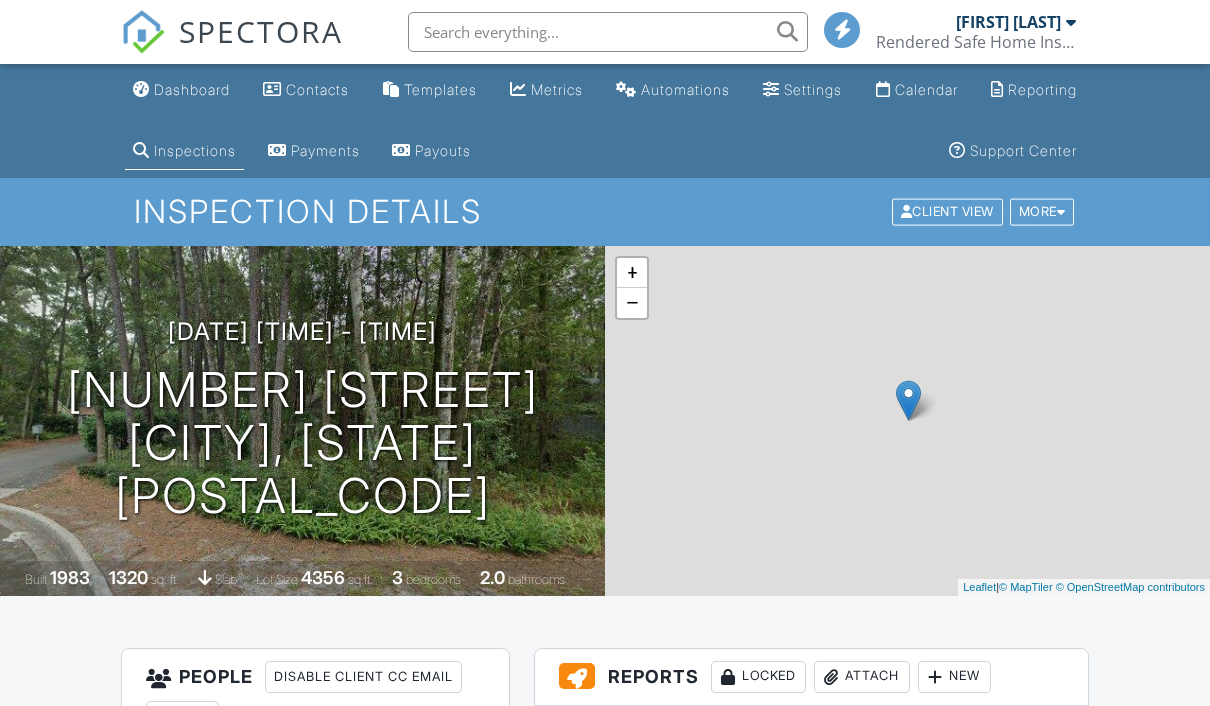 scroll, scrollTop: 0, scrollLeft: 0, axis: both 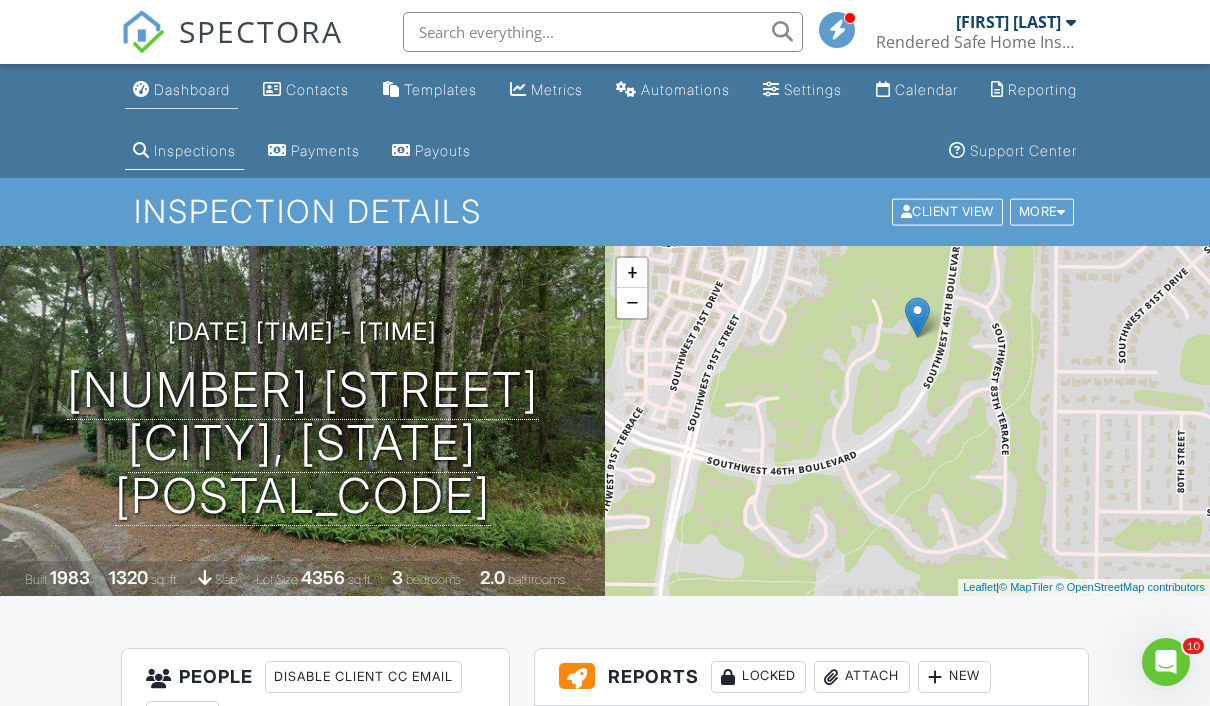 click on "Dashboard" at bounding box center [192, 89] 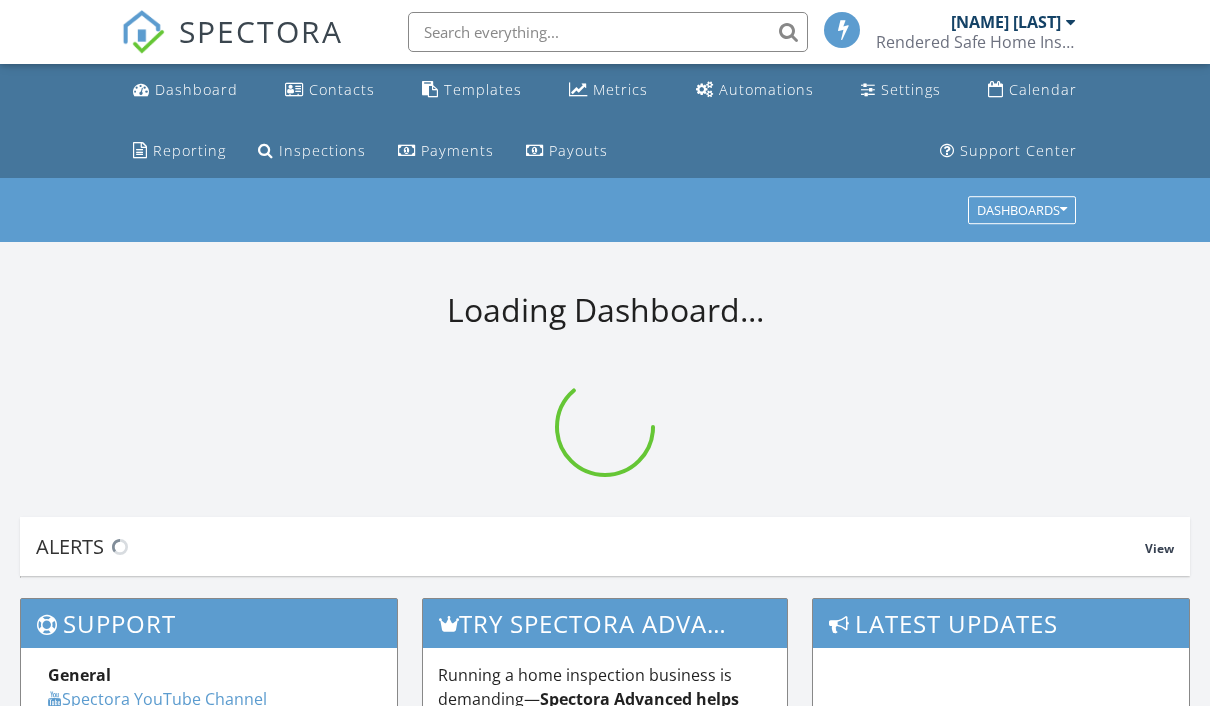 scroll, scrollTop: 0, scrollLeft: 0, axis: both 